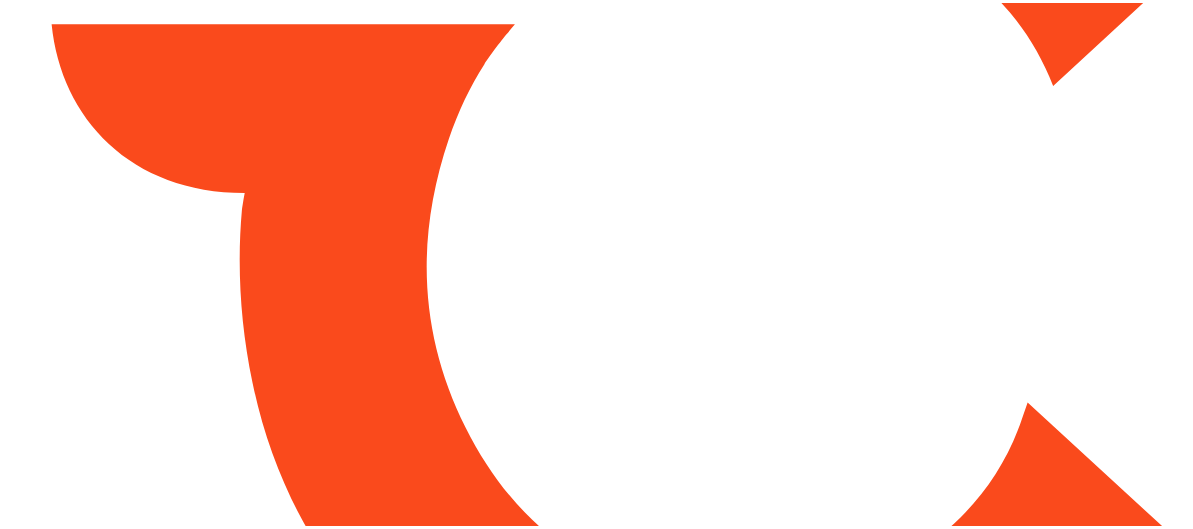 scroll, scrollTop: 0, scrollLeft: 0, axis: both 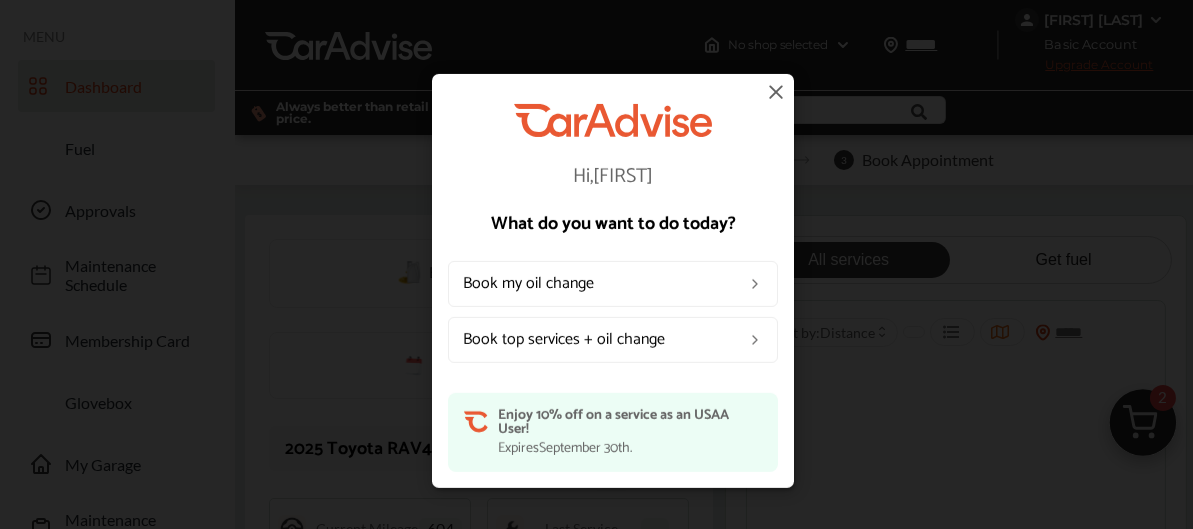 type on "*****" 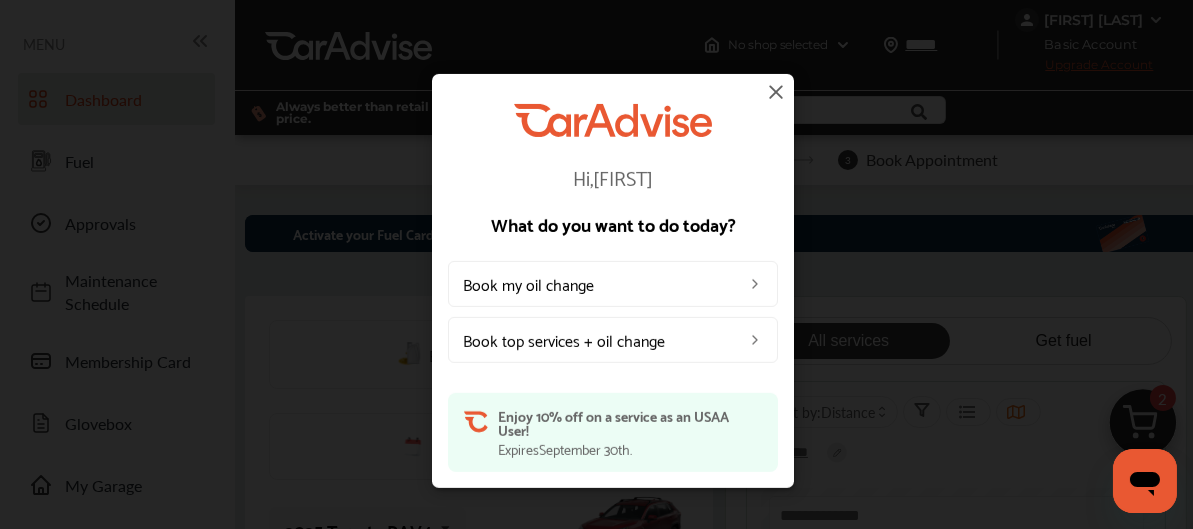 scroll, scrollTop: 0, scrollLeft: 0, axis: both 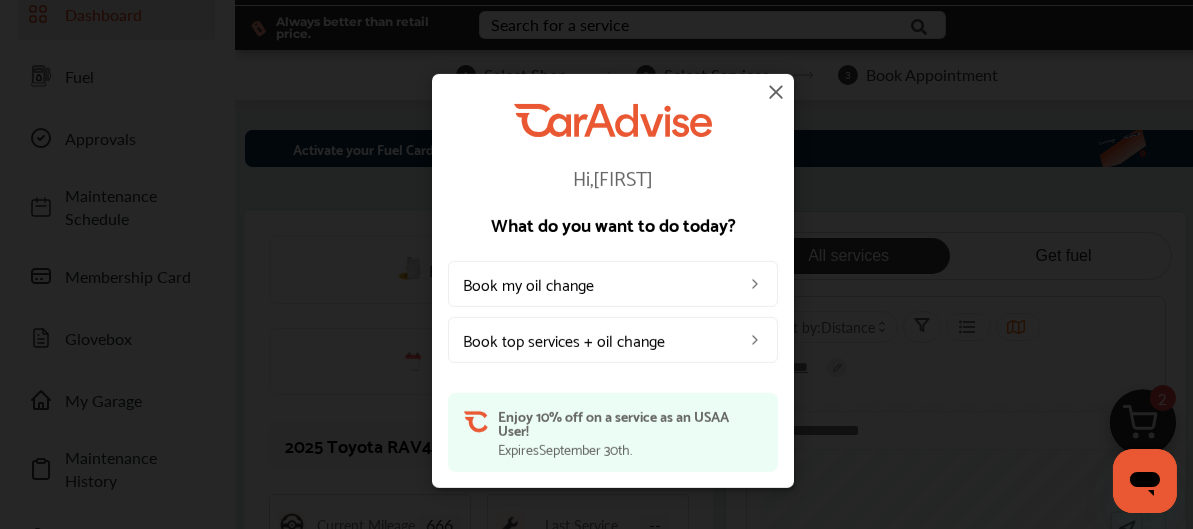 click on "Expires [DATE] ." at bounding box center [630, 449] 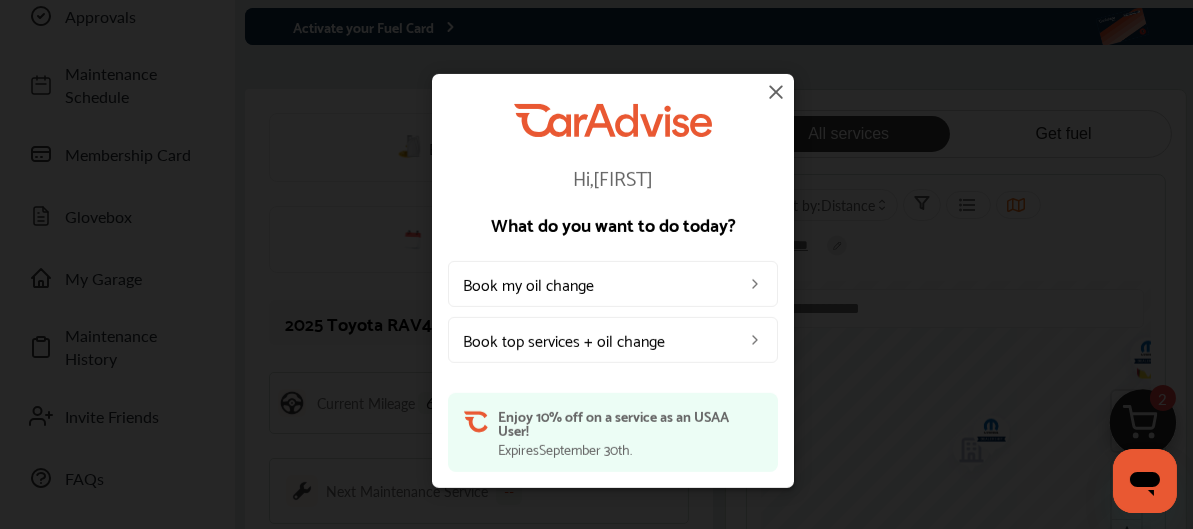 scroll, scrollTop: 140, scrollLeft: 0, axis: vertical 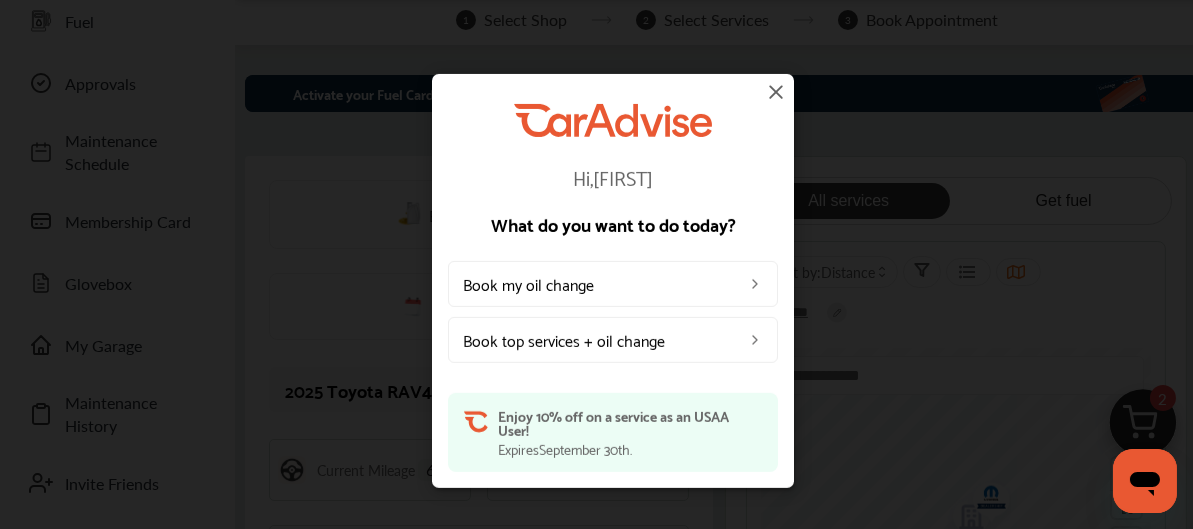click at bounding box center (776, 91) 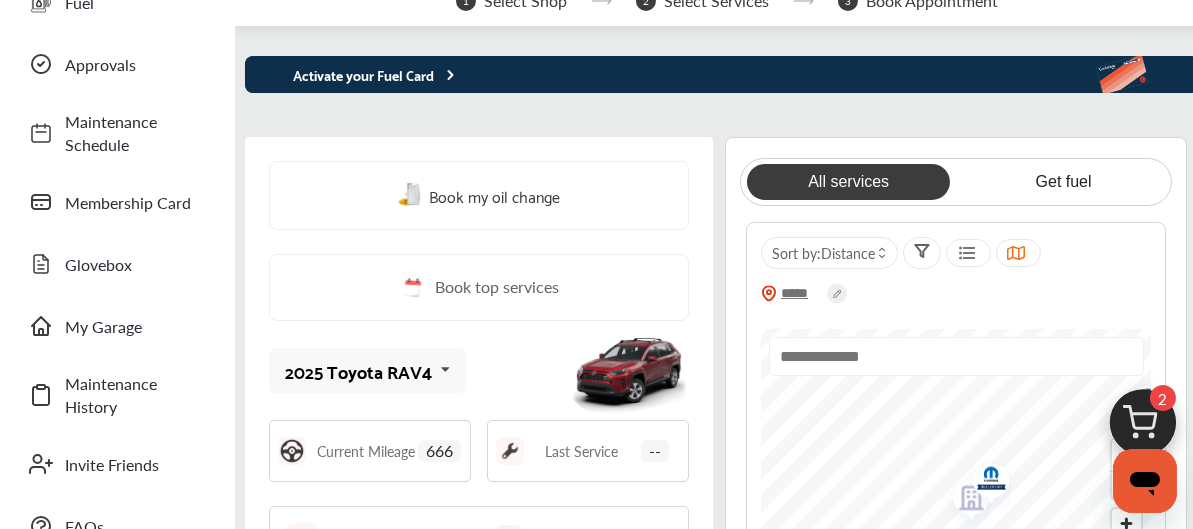 scroll, scrollTop: 162, scrollLeft: 0, axis: vertical 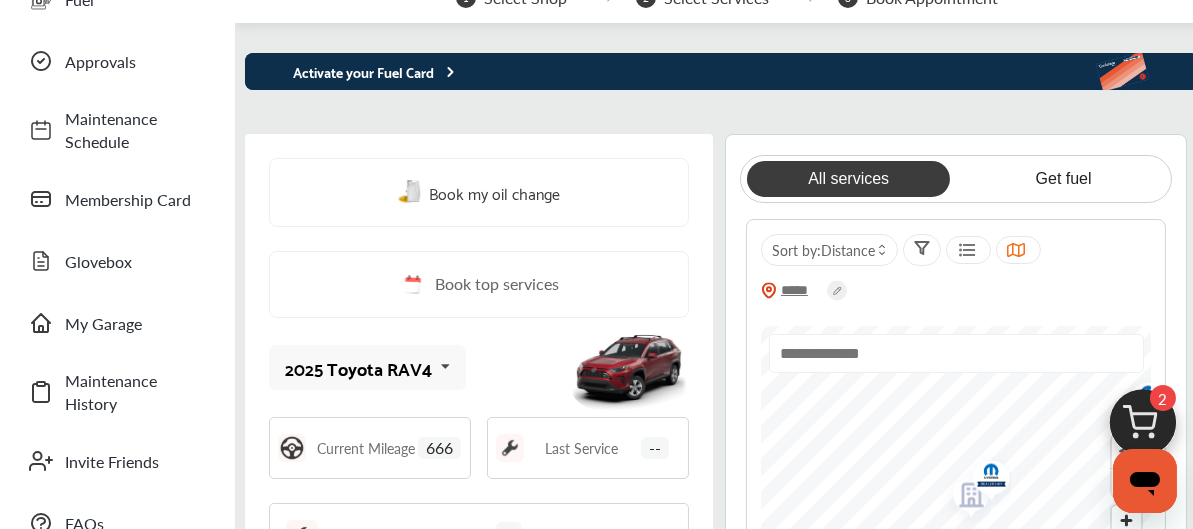click at bounding box center [1147, 71] 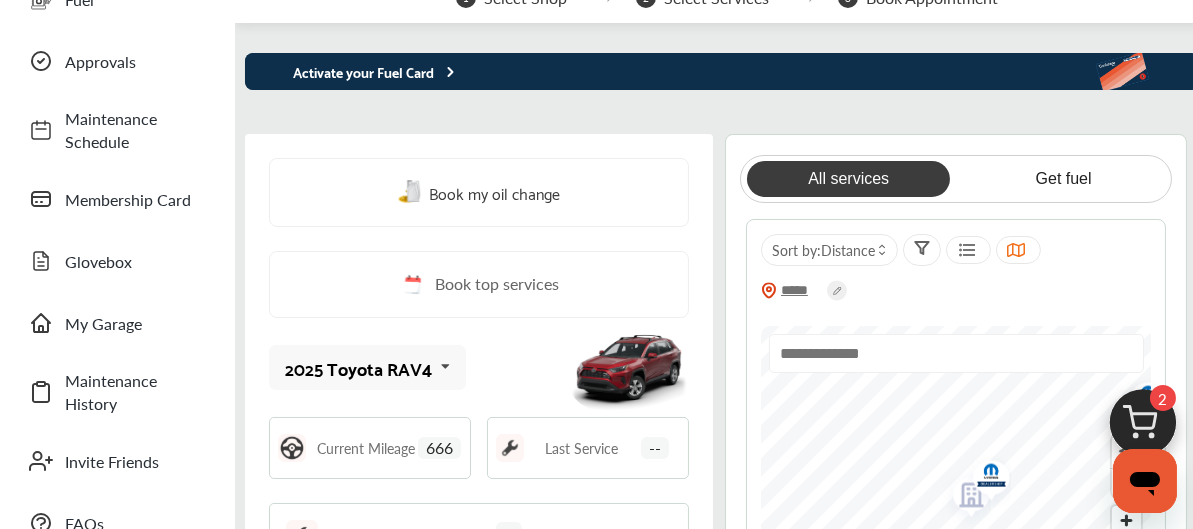 click on "Activate your Fuel Card" at bounding box center (352, 71) 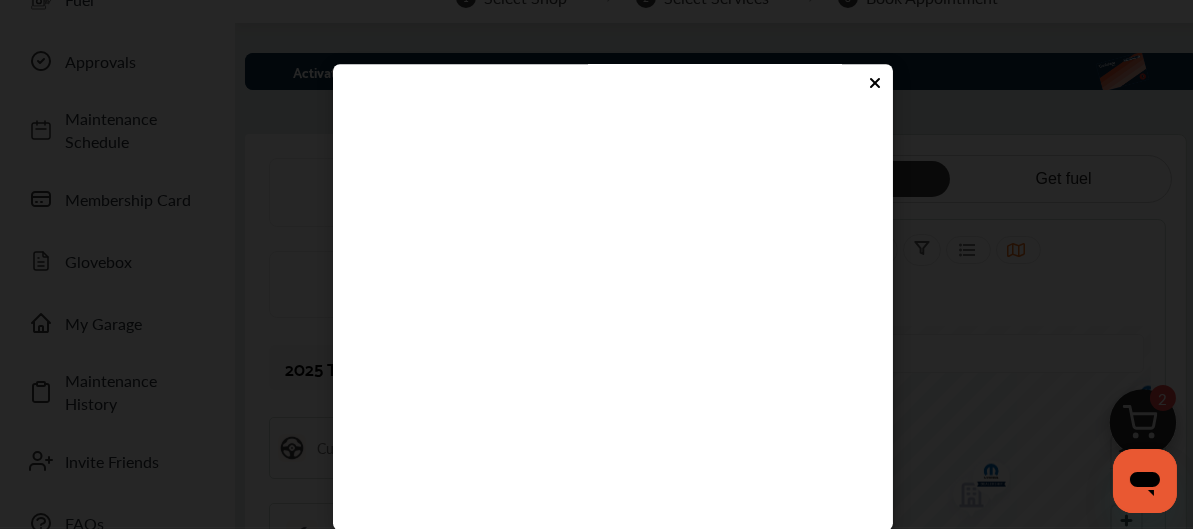click at bounding box center [605, 416] 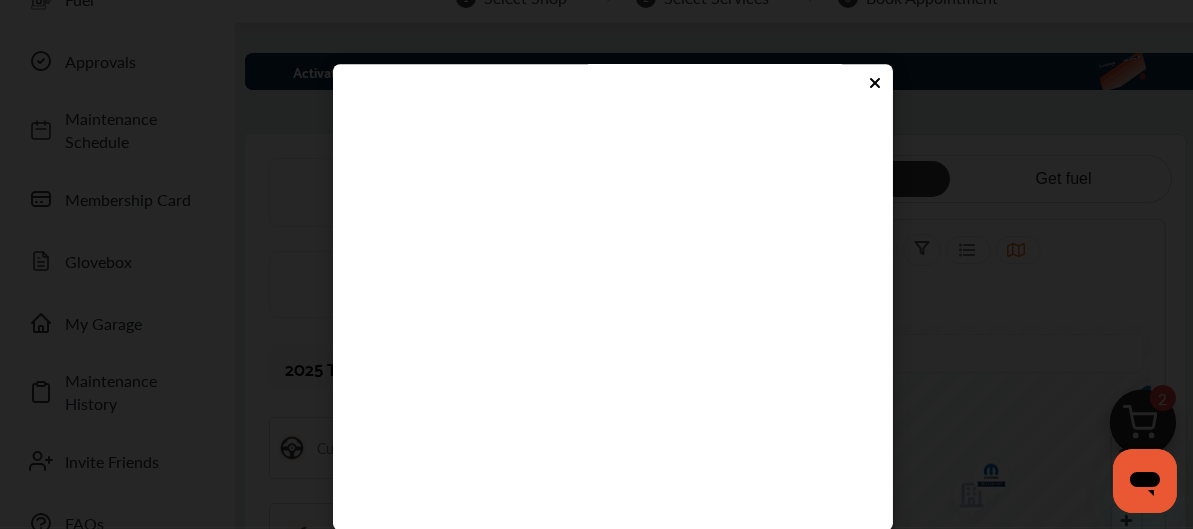 type on "****" 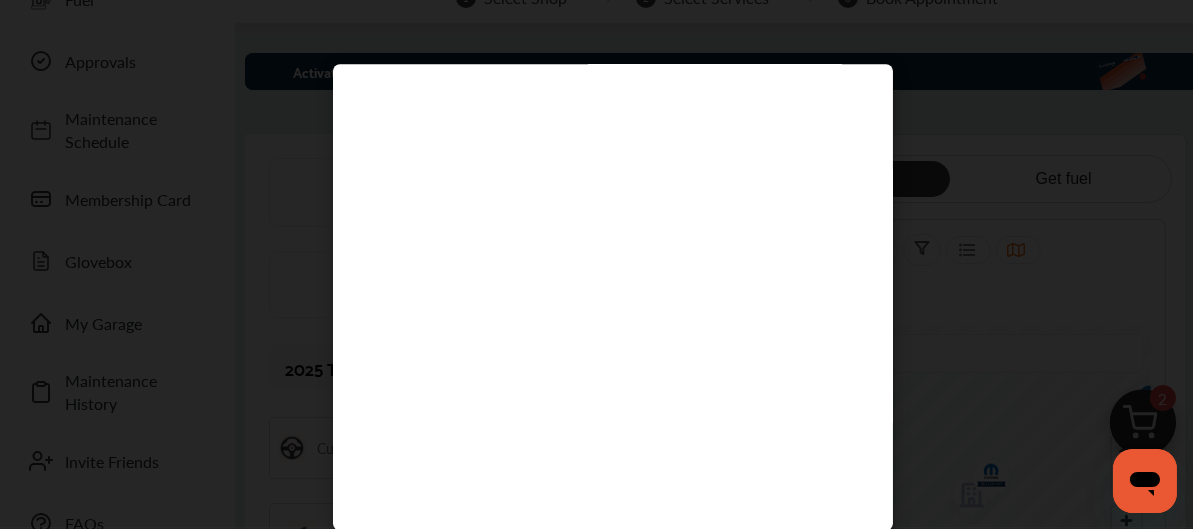 scroll, scrollTop: 159, scrollLeft: 0, axis: vertical 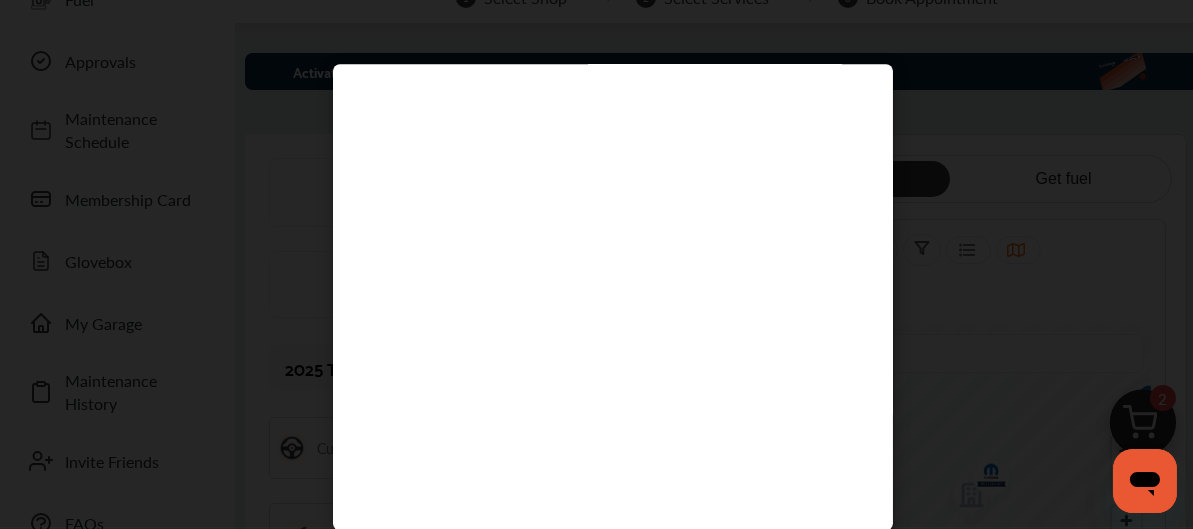 click at bounding box center (605, 257) 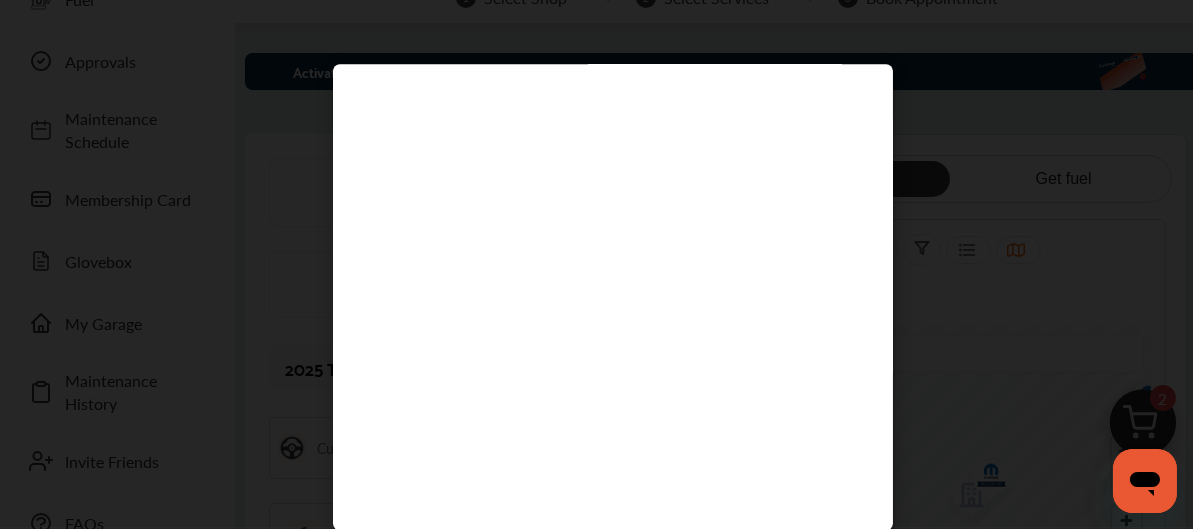 scroll, scrollTop: 233, scrollLeft: 0, axis: vertical 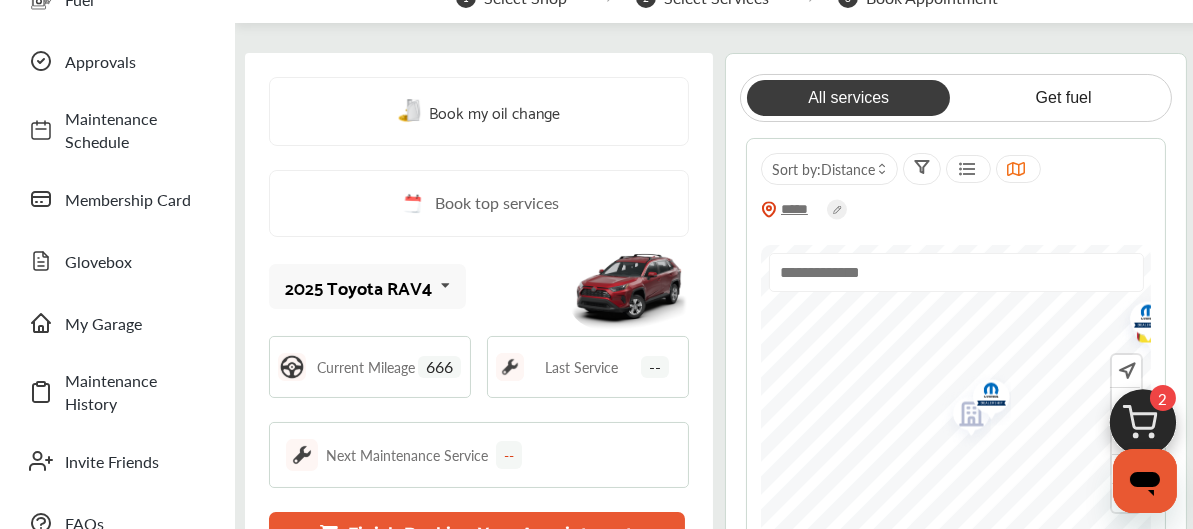 click on "Book my oil change Book top services 2025 Toyota RAV4 2025 Toyota RAV4 Current Mileage 666 Last Service -- Next Maintenance Service -- Finish Booking Your Appointment Selected Services Oil Change - Full-synthetic
$69.30 Brake Pads Replacement - Front
$209.00 My Cart
Shop No shop selected Active vehicle 2025 Toyota RAV4 Services (2) Add a service
Add more services Prices shown after shop selection at checkout Oil Change - Full-synthetic Remove
.st0{fill:#FA4A1C;}
$69.30 Brake Pads Replacement - Front Remove
.st0{fill:#FA4A1C;}
$209.00 Continue to checkout All services Get fuel *****
Sort by :  Distance" at bounding box center [722, 372] 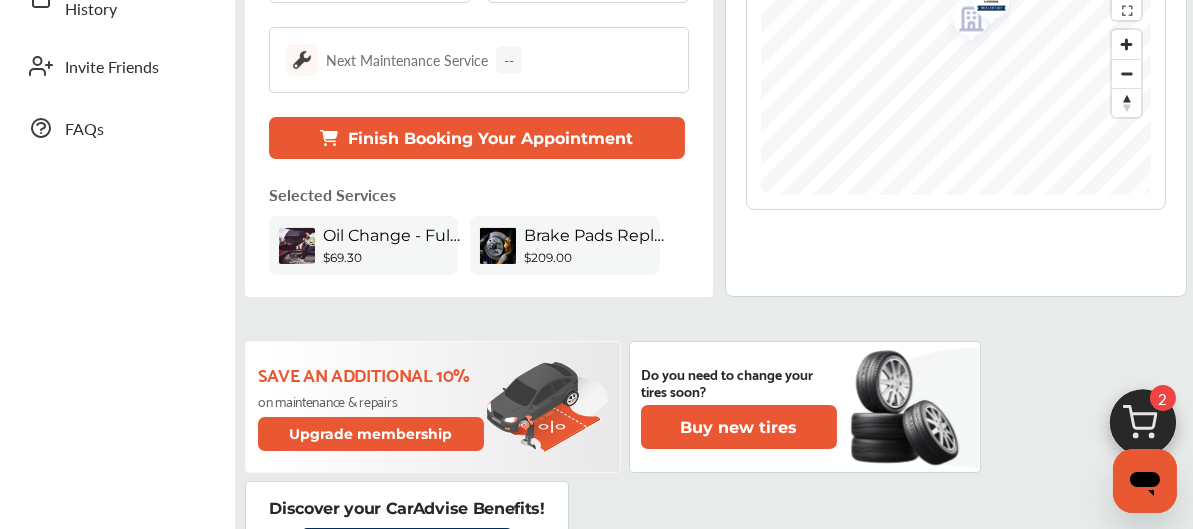scroll, scrollTop: 559, scrollLeft: 0, axis: vertical 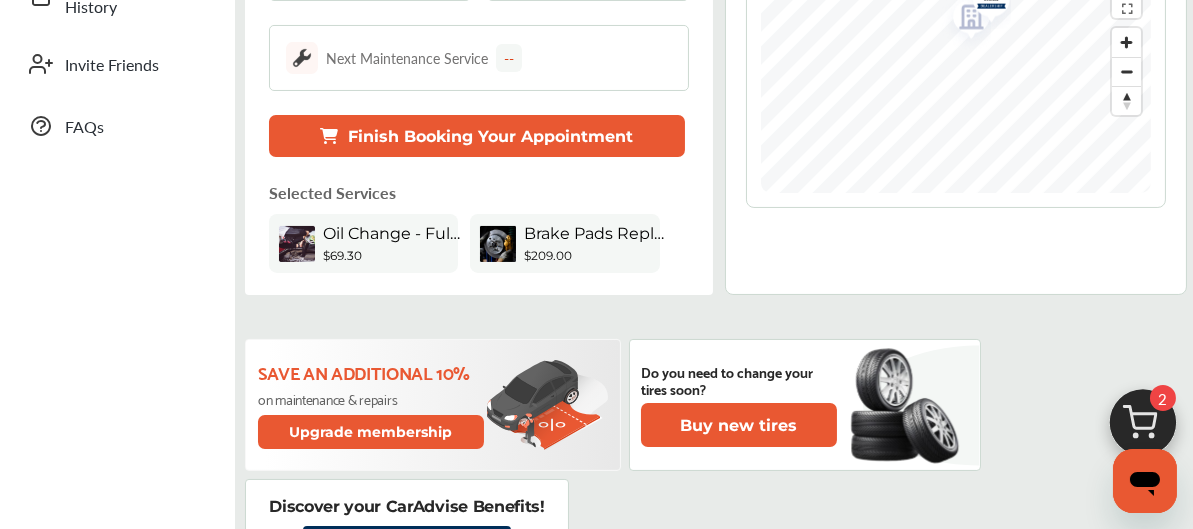 click on "Finish Booking Your Appointment" at bounding box center [477, 136] 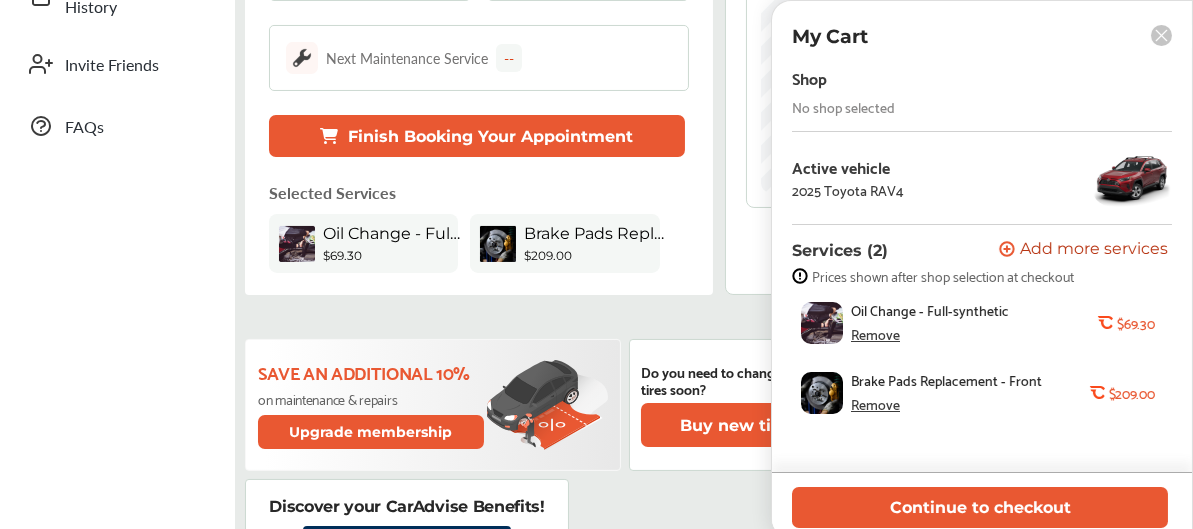 click 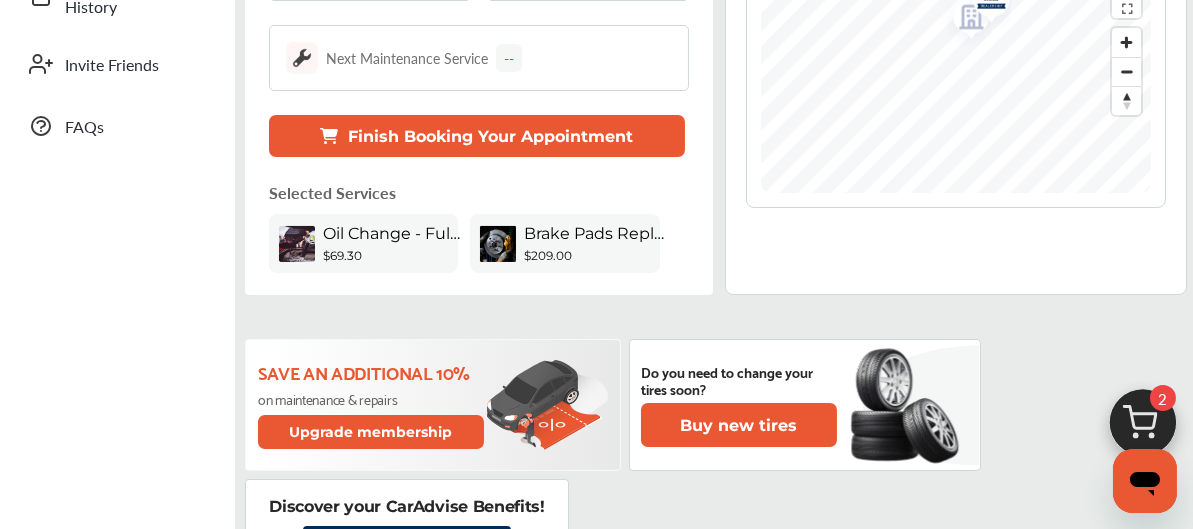click on "Brake Pads Replacement - Front" at bounding box center (594, 233) 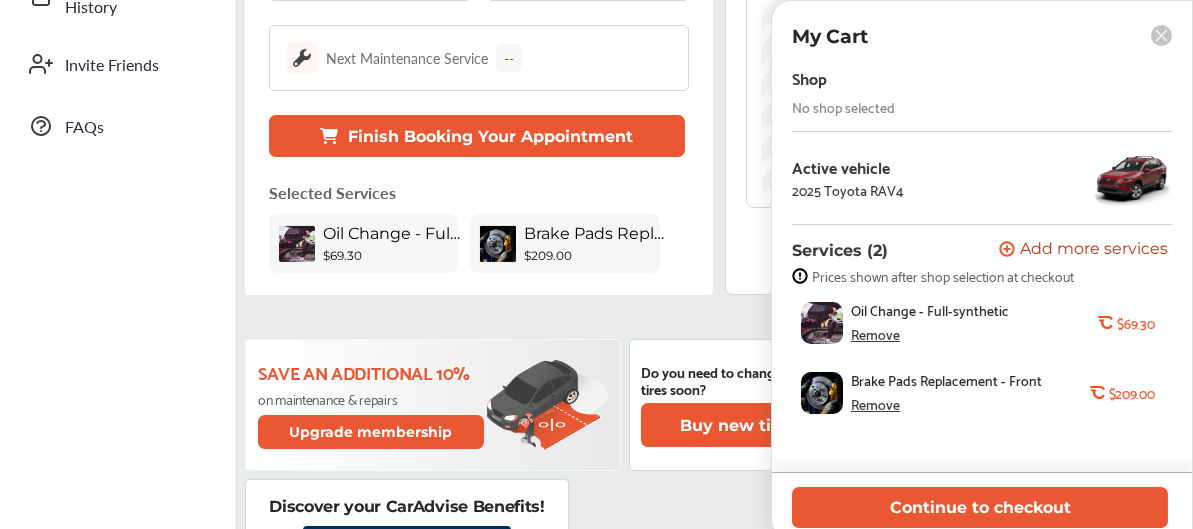 click on "Remove" at bounding box center [875, 334] 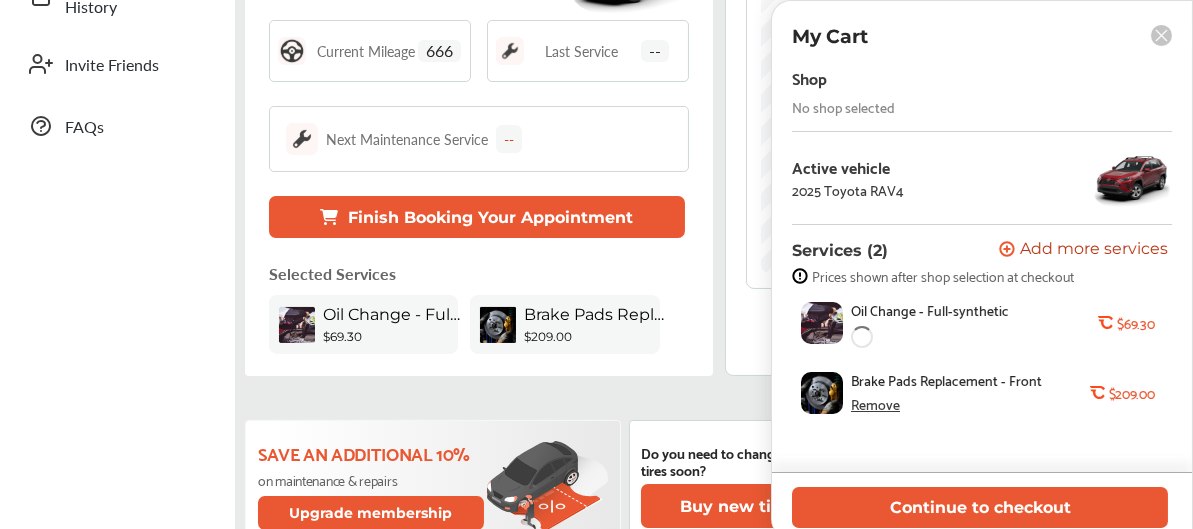 click on "Remove" at bounding box center [875, 404] 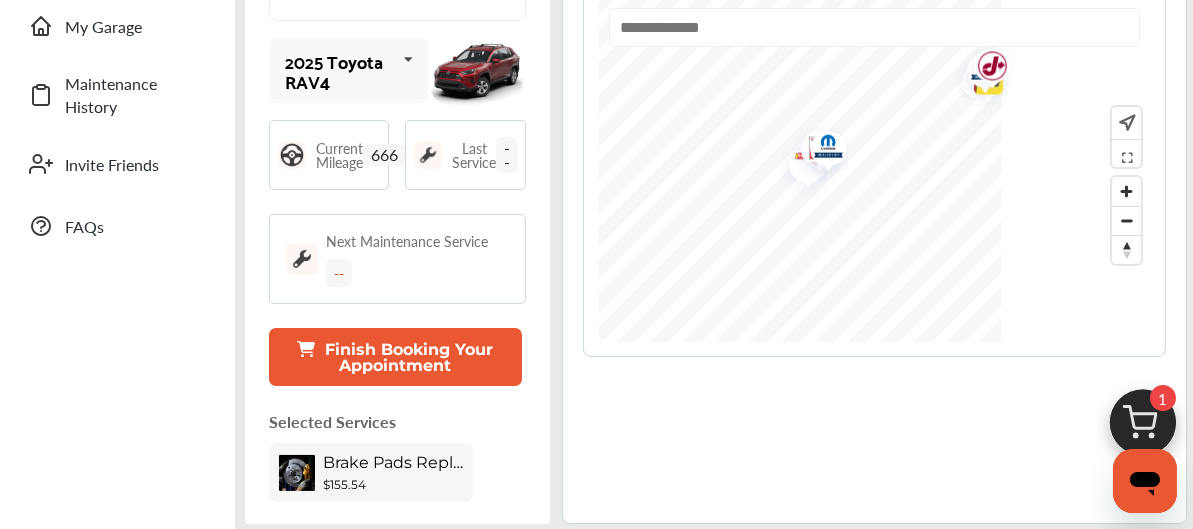 scroll, scrollTop: 452, scrollLeft: 0, axis: vertical 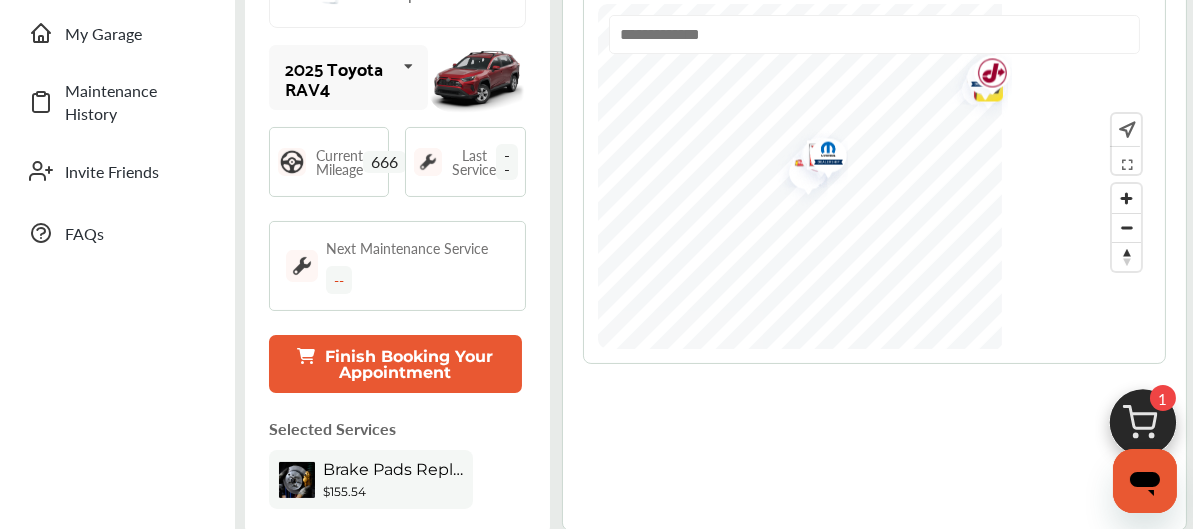 click at bounding box center [821, 155] 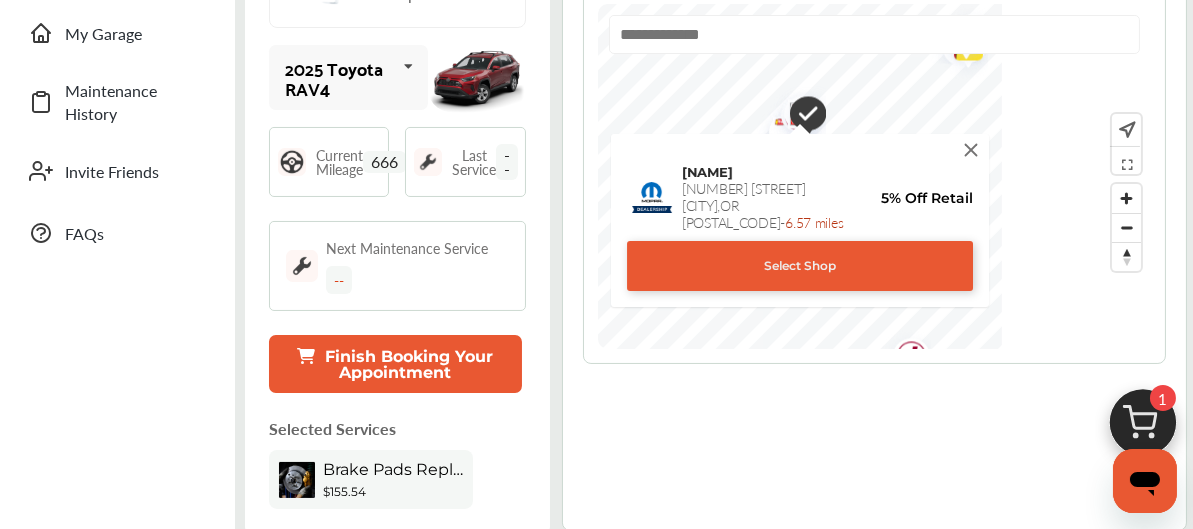 click at bounding box center [971, 150] 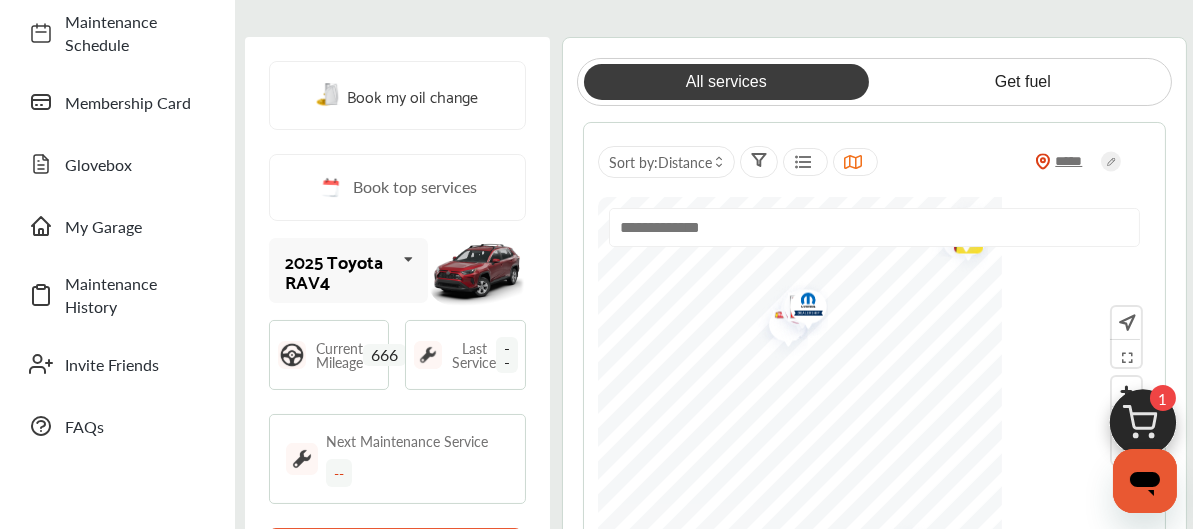 scroll, scrollTop: 252, scrollLeft: 0, axis: vertical 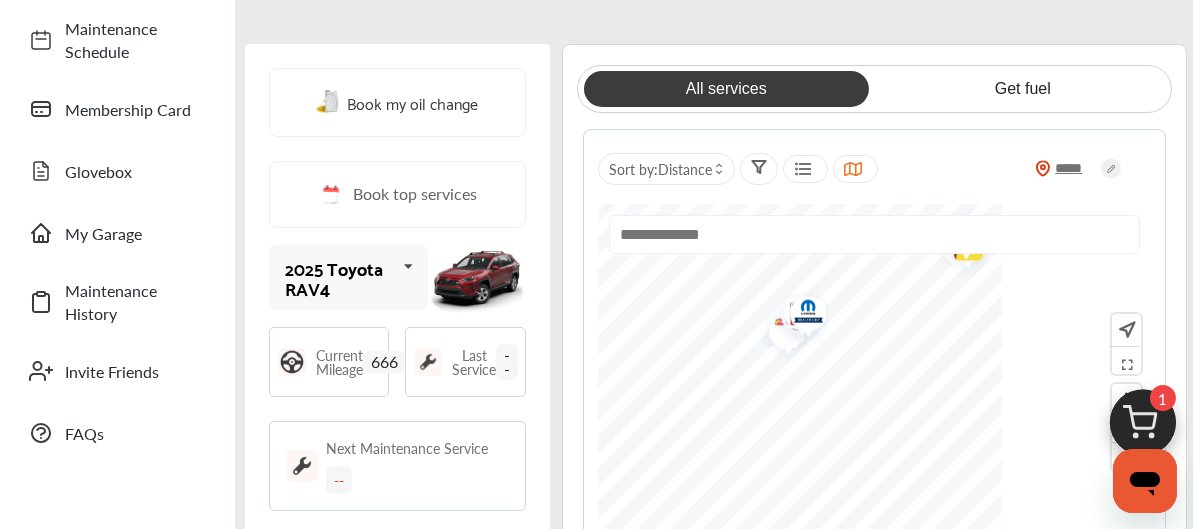 click at bounding box center (874, 234) 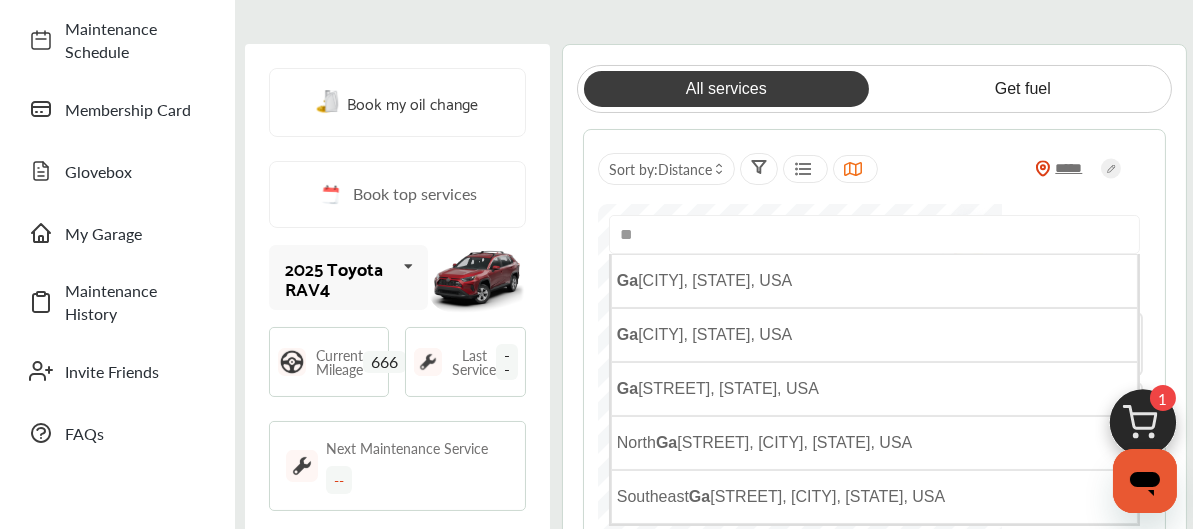 click on "**" at bounding box center [874, 234] 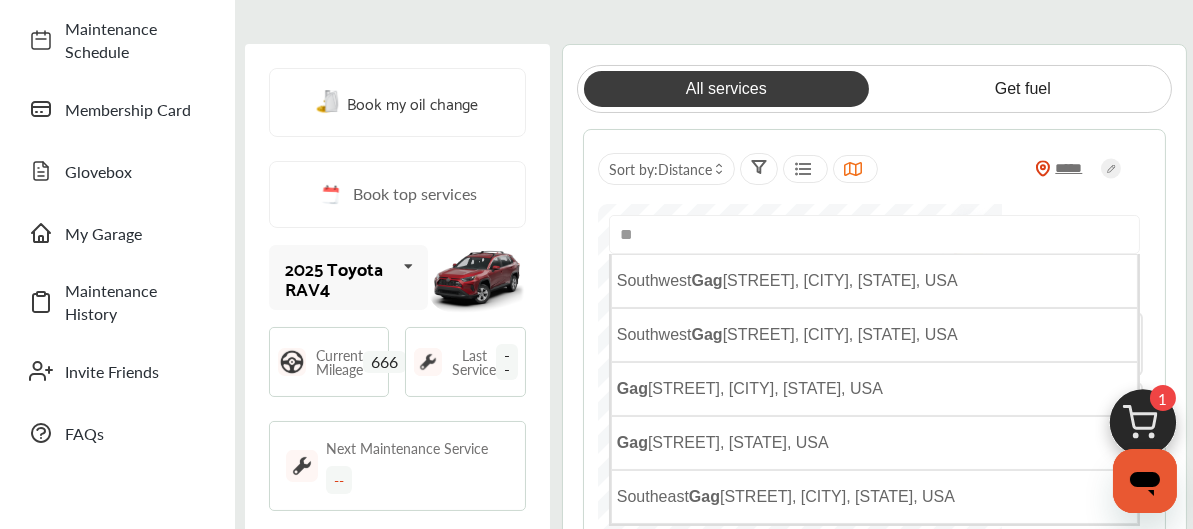 type on "*" 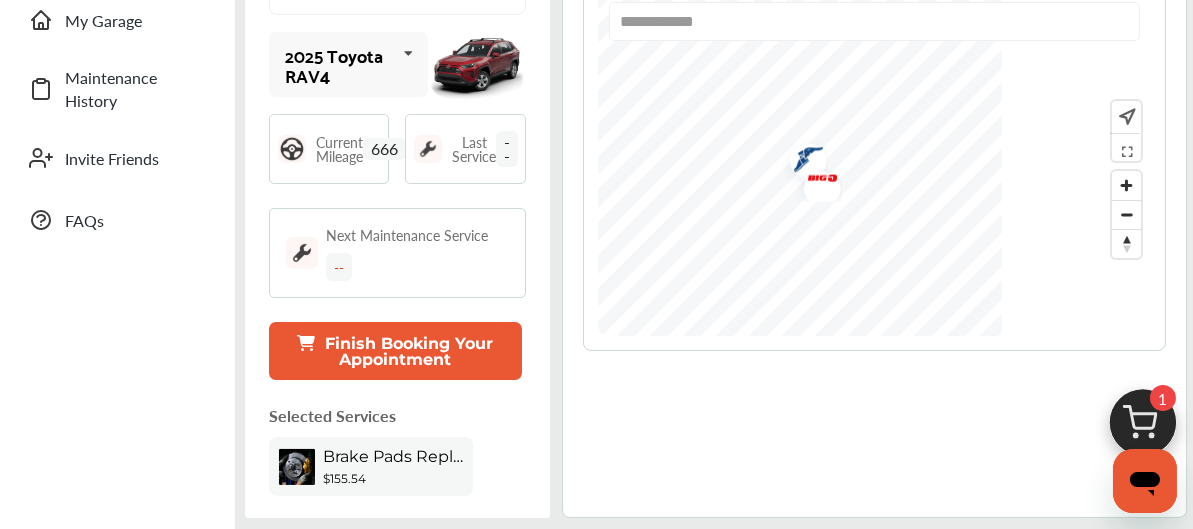 scroll, scrollTop: 572, scrollLeft: 0, axis: vertical 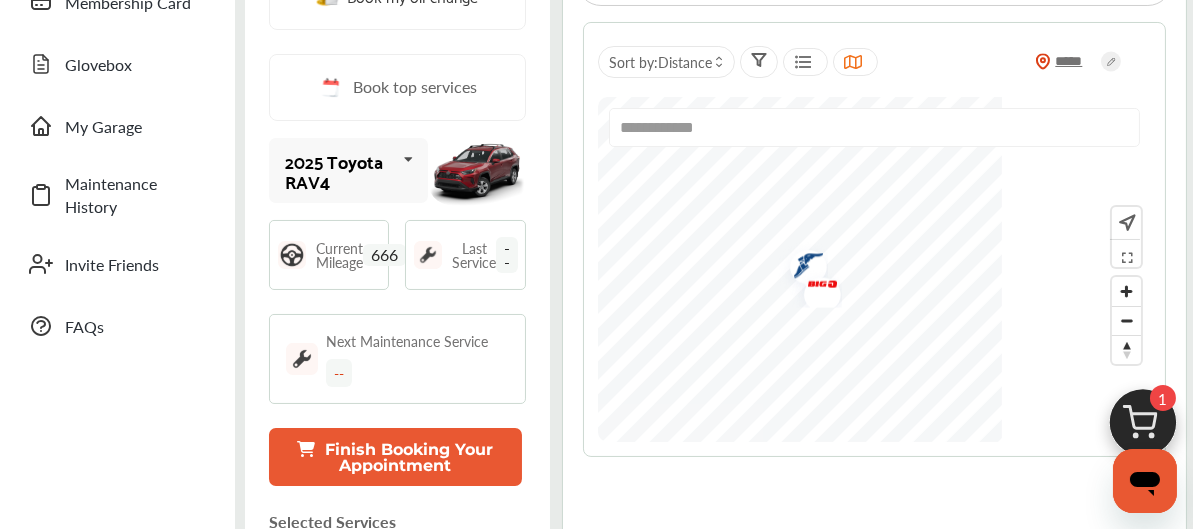 click on "*****" at bounding box center [1078, 61] 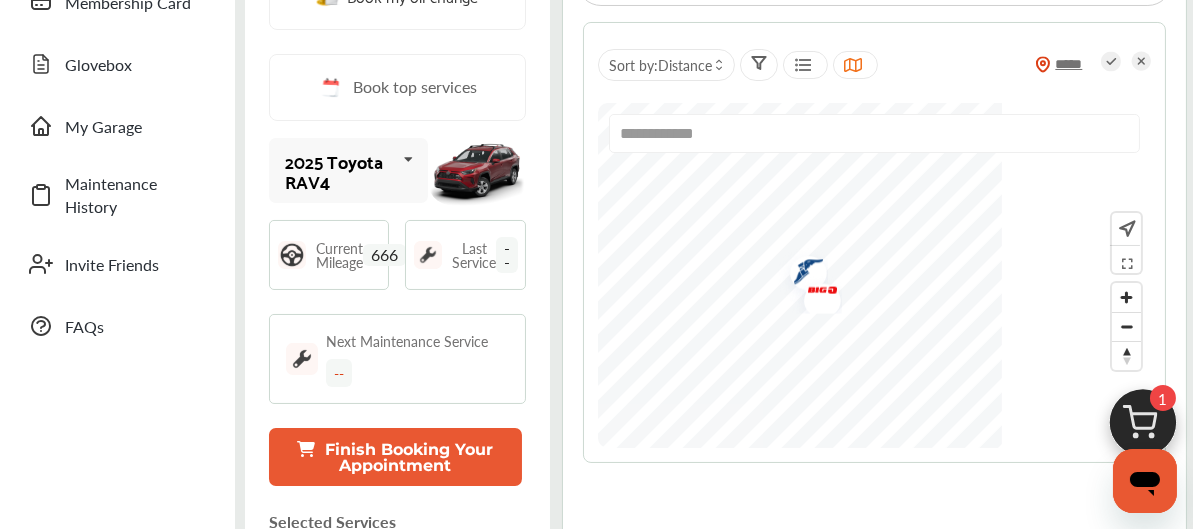 click on "*****" at bounding box center [1078, 64] 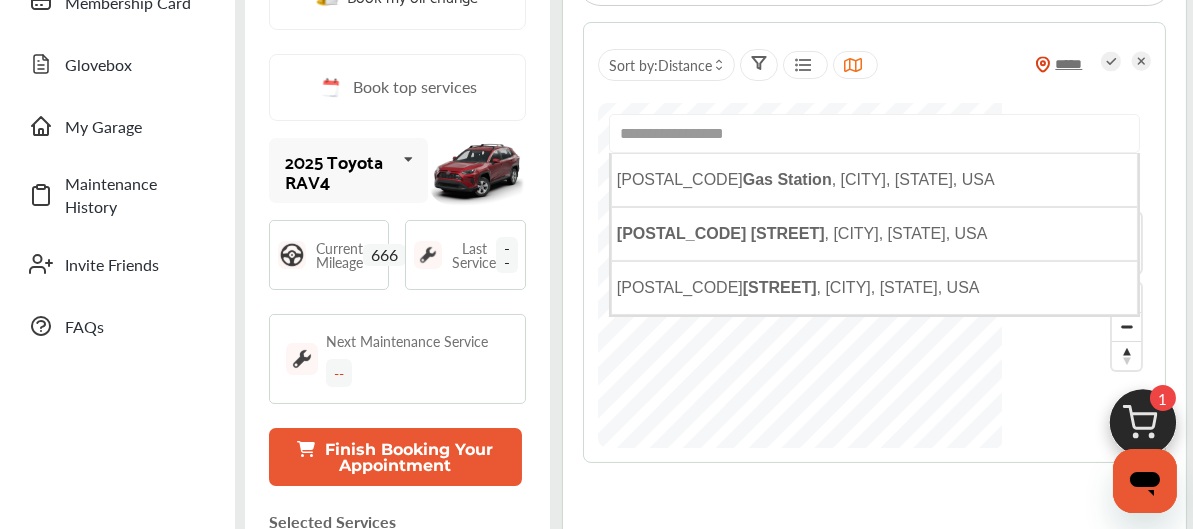 click on "**********" at bounding box center (874, 133) 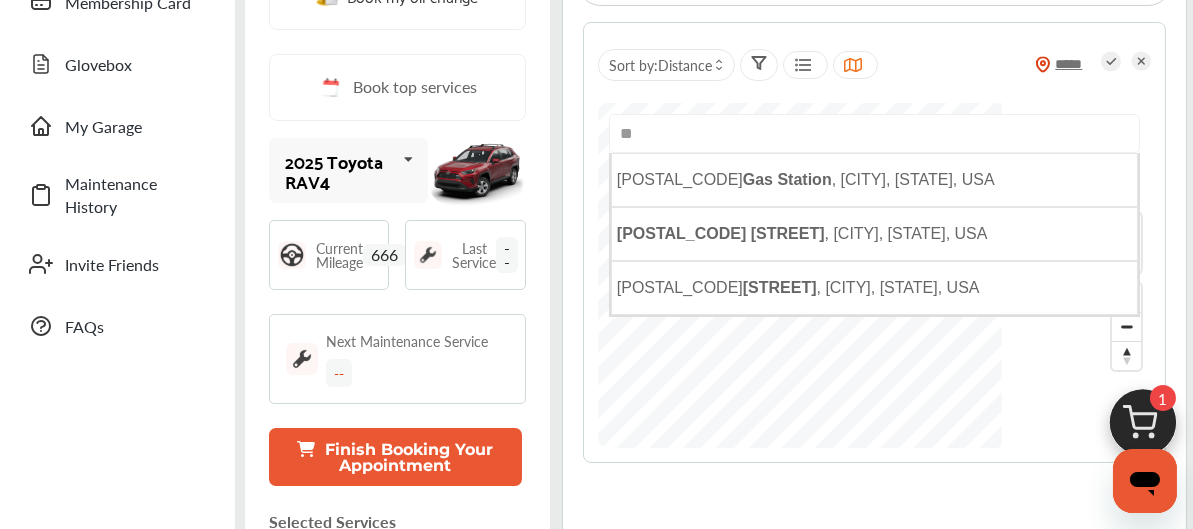 type on "*" 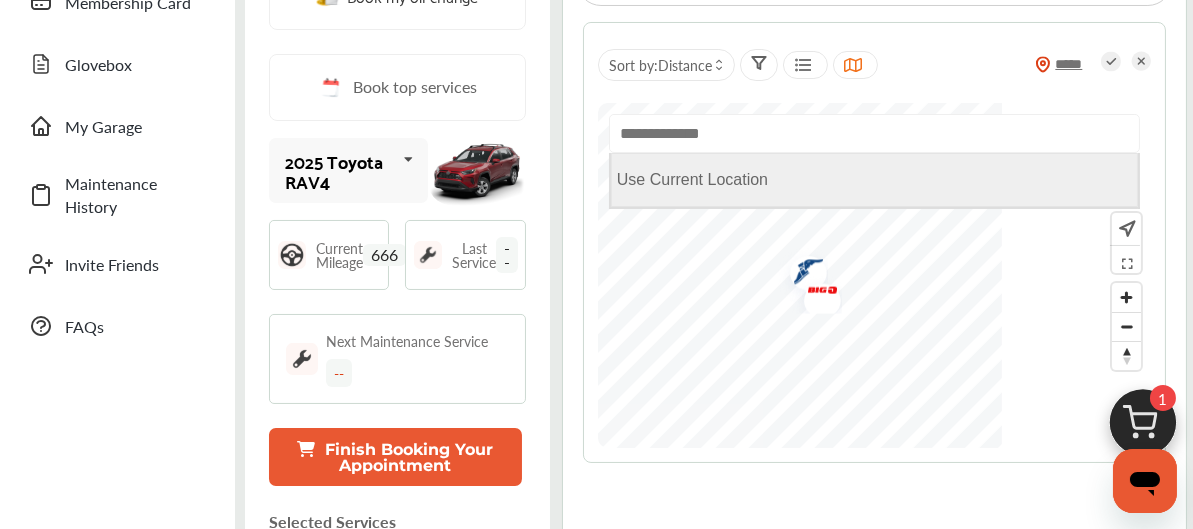 click on "Use Current Location" at bounding box center [874, 180] 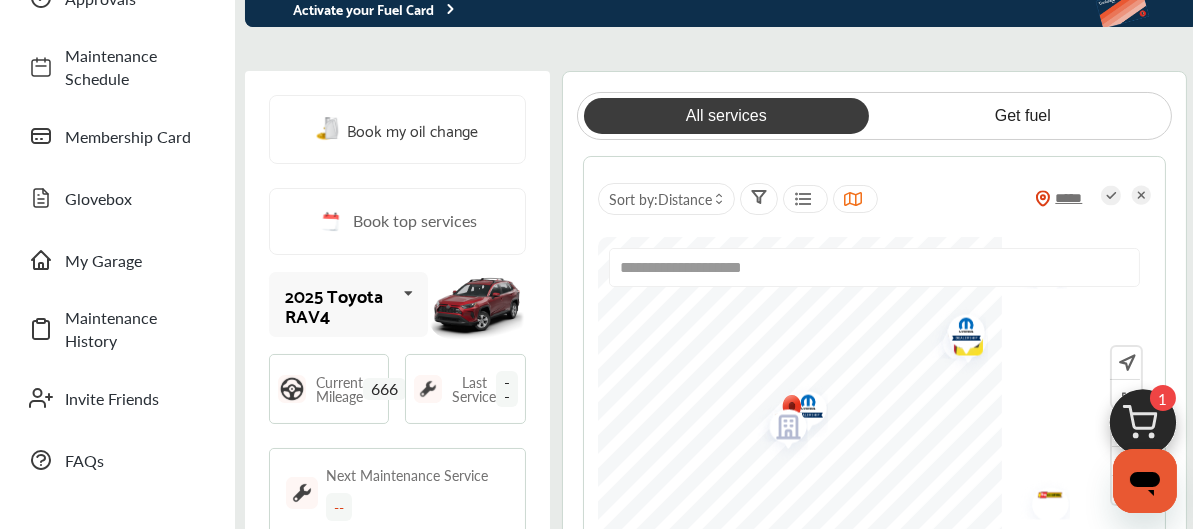 scroll, scrollTop: 172, scrollLeft: 0, axis: vertical 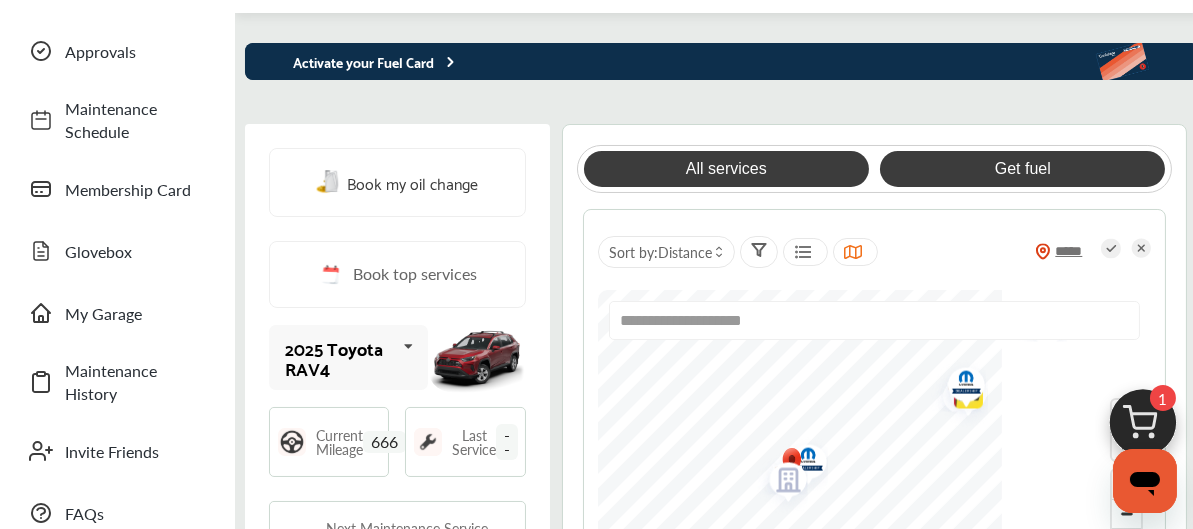 click on "Get fuel" at bounding box center (1022, 169) 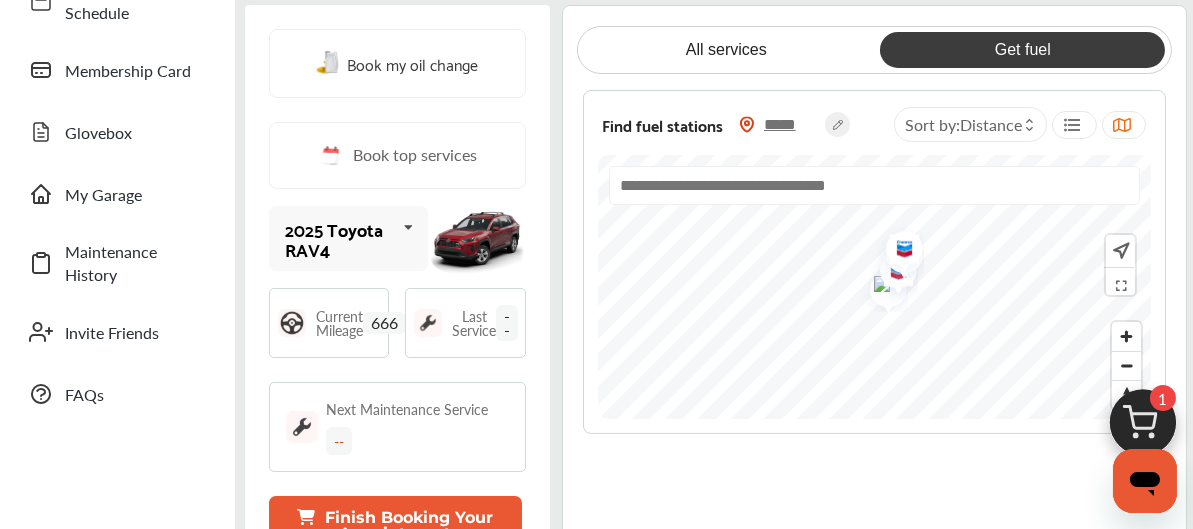 scroll, scrollTop: 198, scrollLeft: 0, axis: vertical 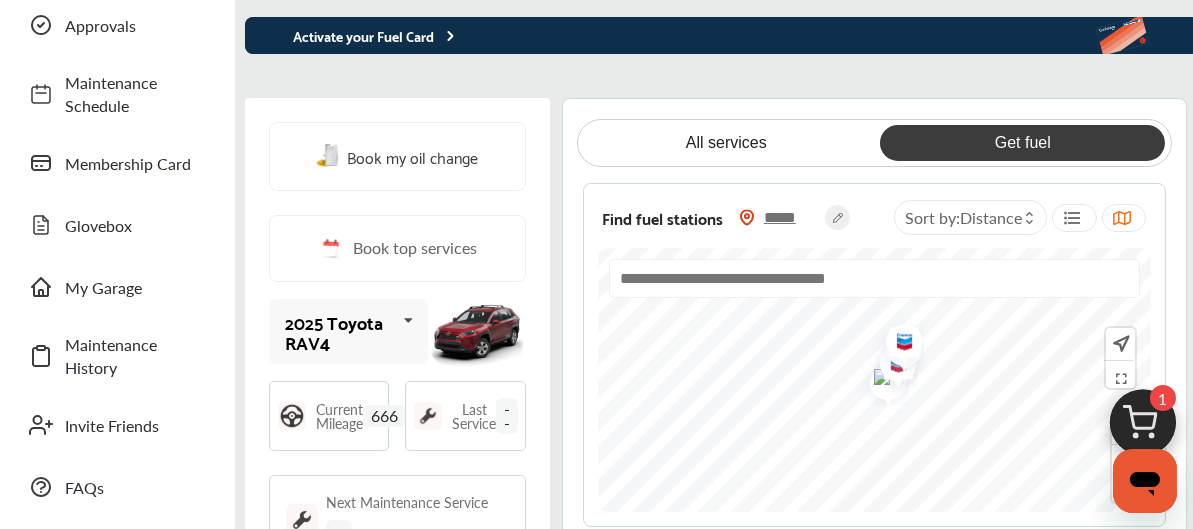 click at bounding box center [874, 278] 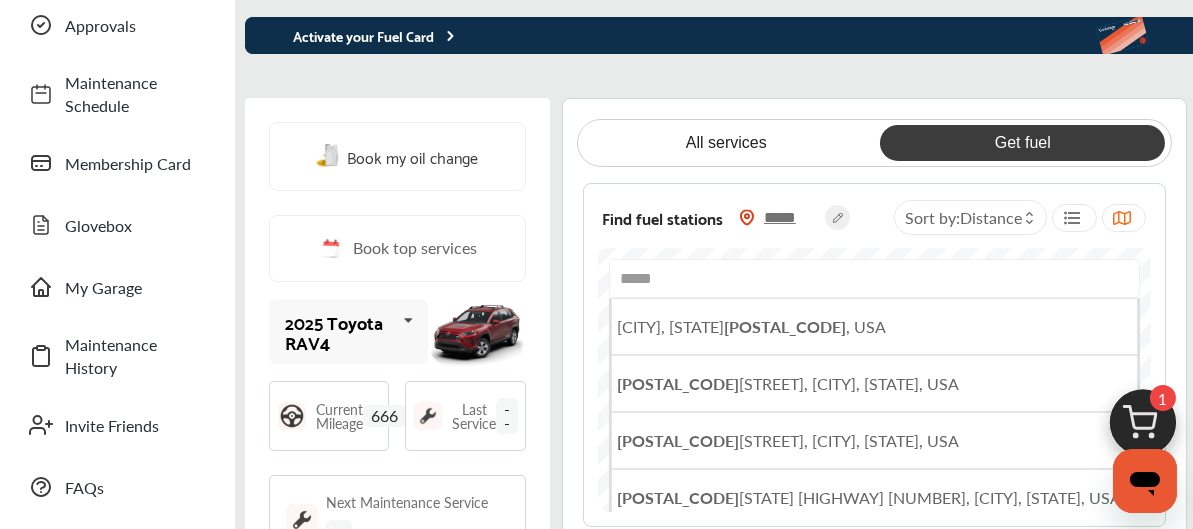 click on "[CITY], [STATE] [POSTAL_CODE] , USA" at bounding box center [751, 326] 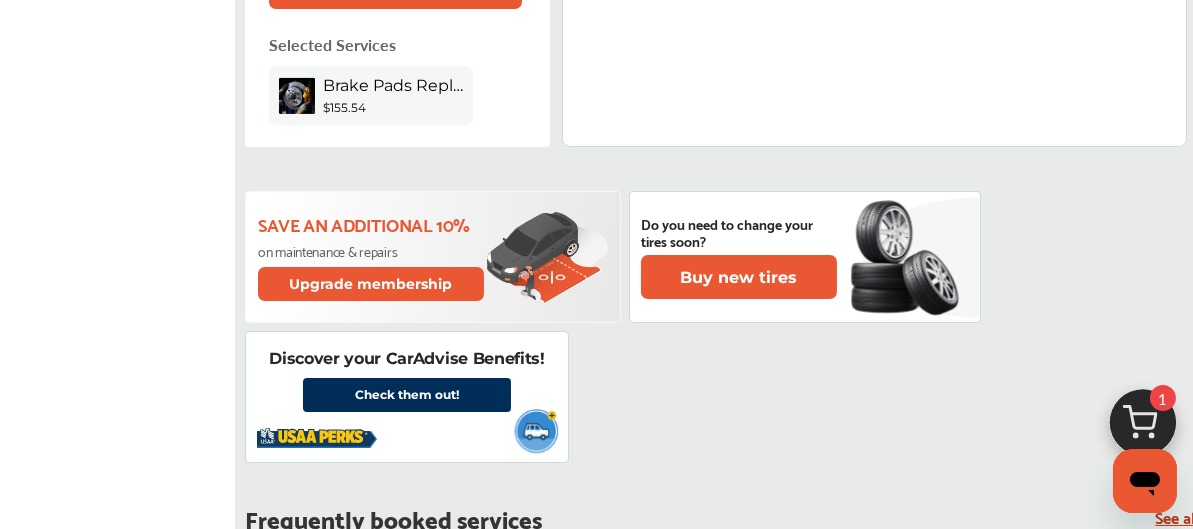 scroll, scrollTop: 0, scrollLeft: 0, axis: both 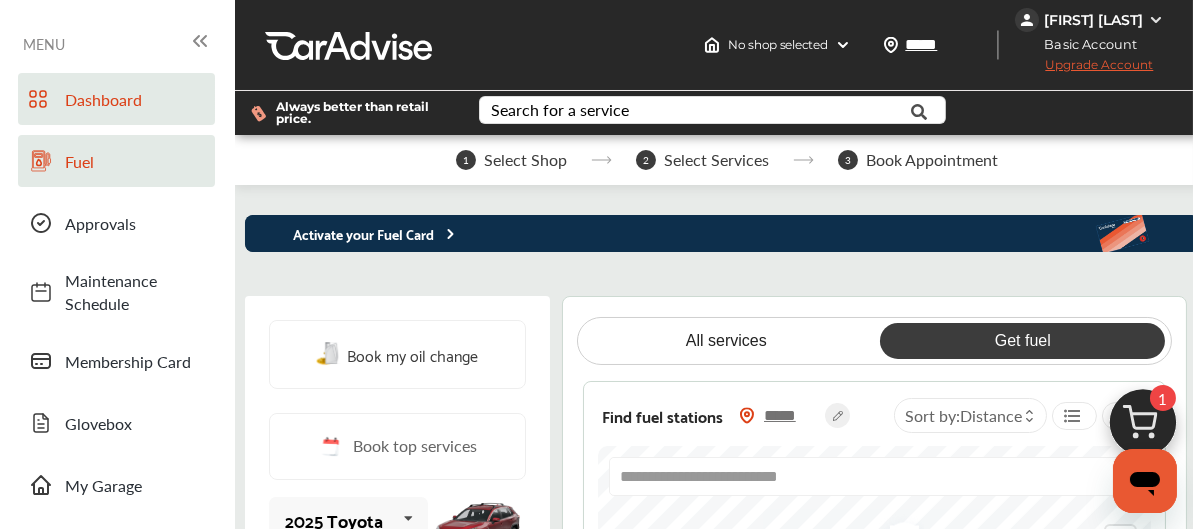 click on "Fuel" at bounding box center [135, 161] 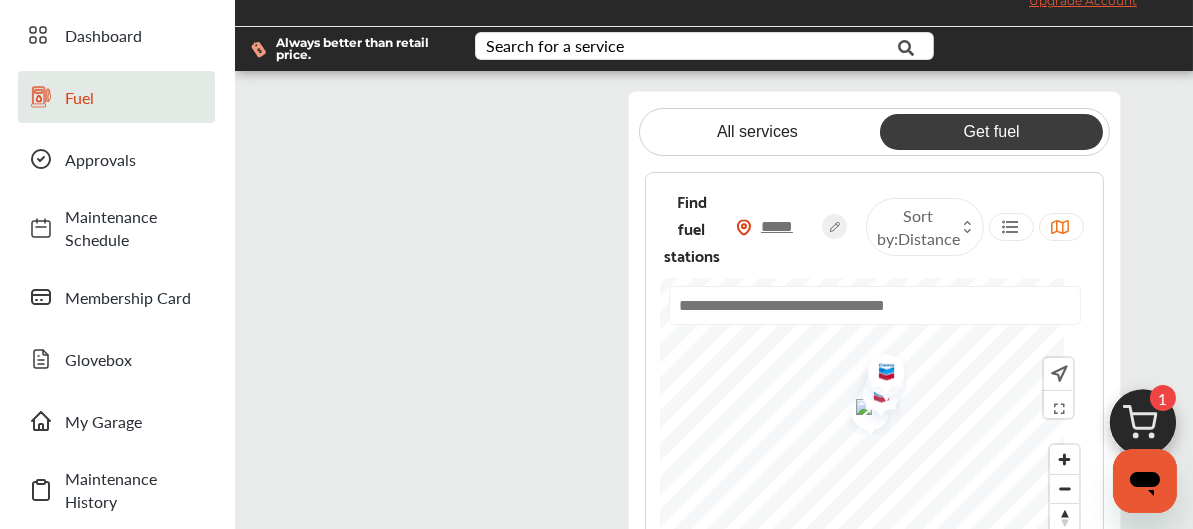 scroll, scrollTop: 52, scrollLeft: 0, axis: vertical 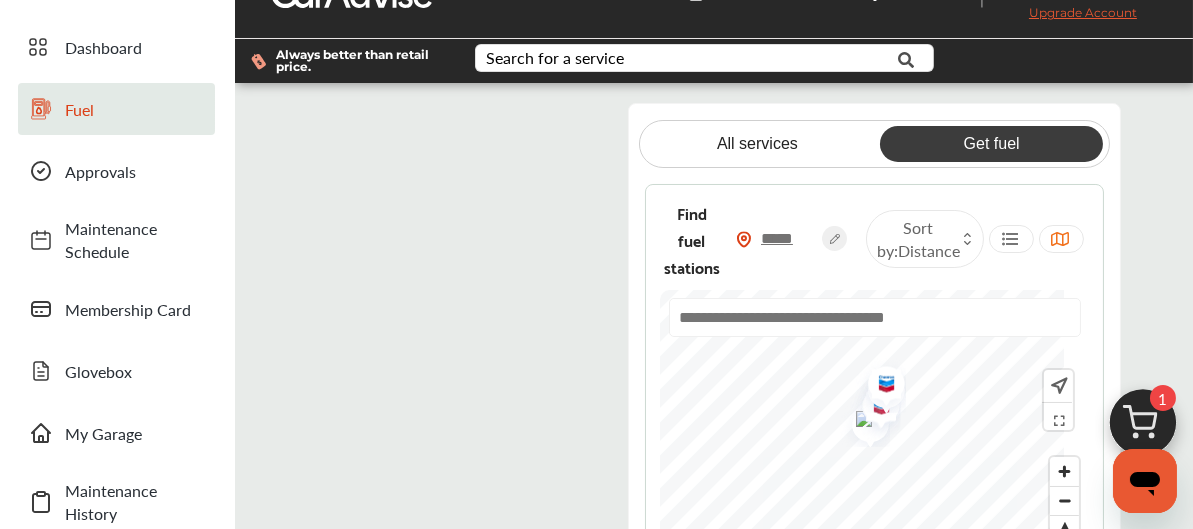 click at bounding box center (874, 408) 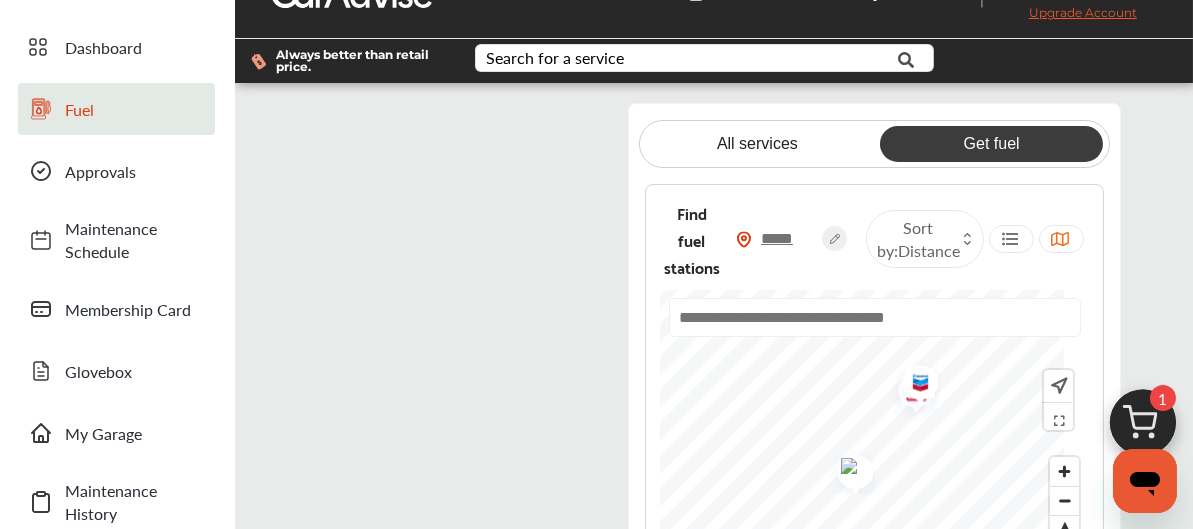 click at bounding box center (848, 469) 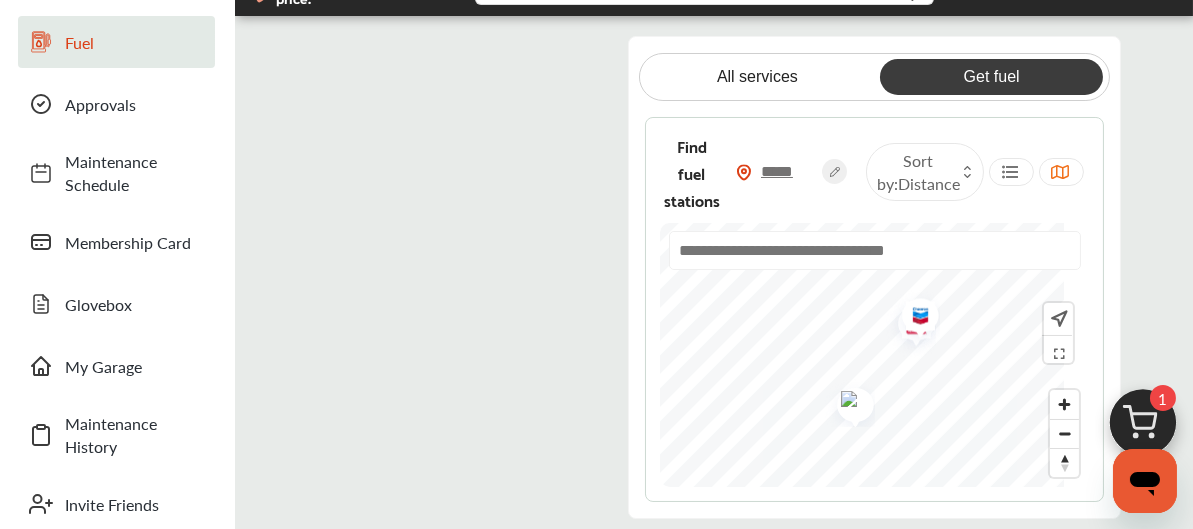 scroll, scrollTop: 133, scrollLeft: 0, axis: vertical 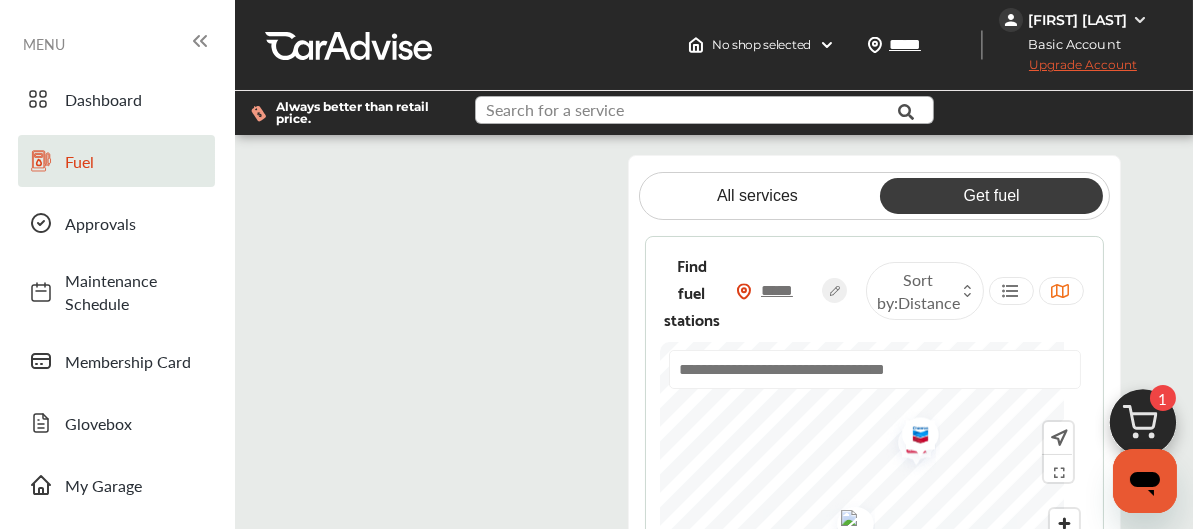 click at bounding box center [696, 112] 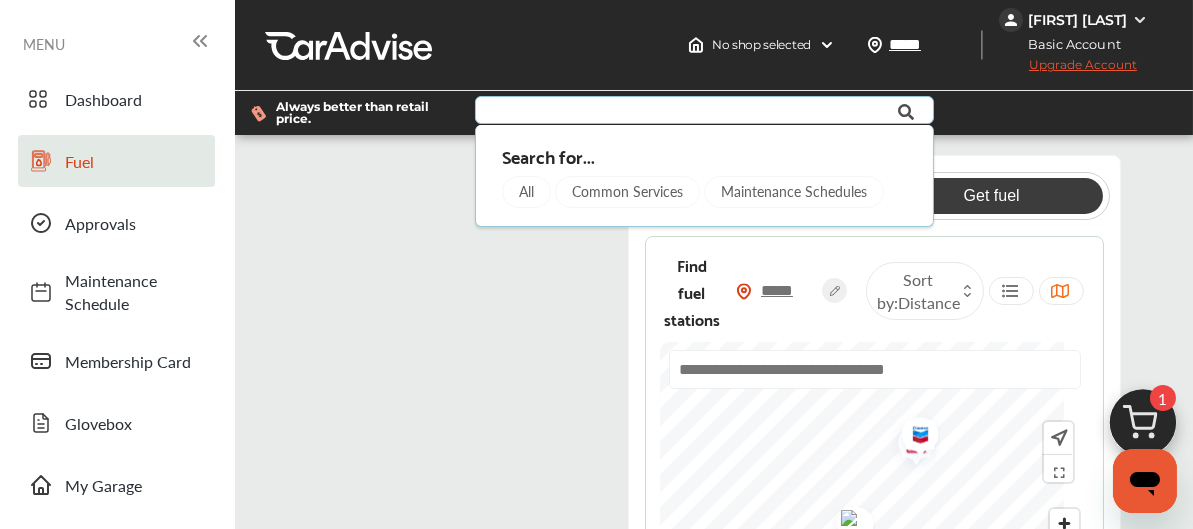 type on "*****" 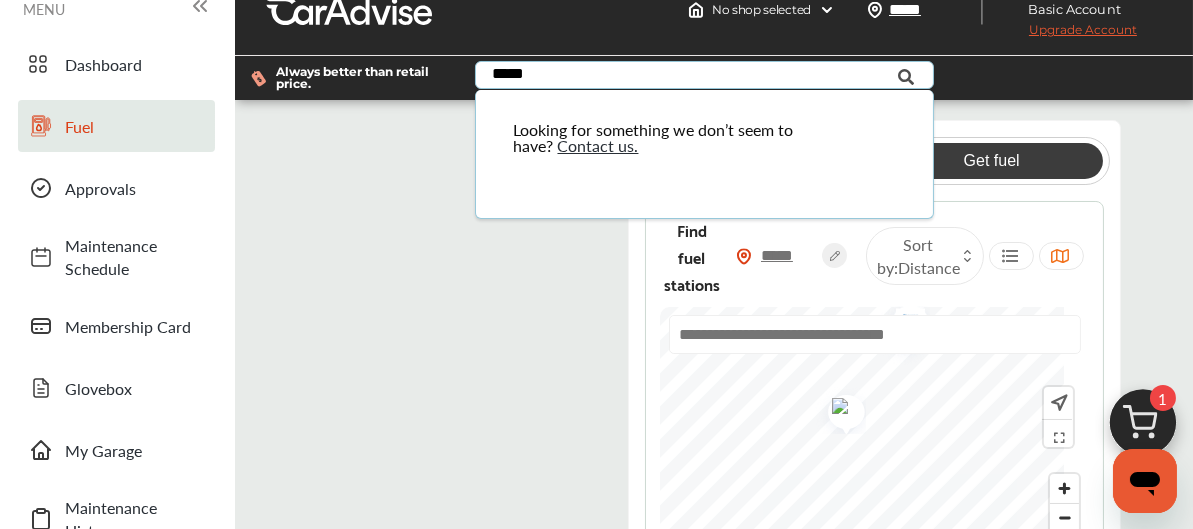 scroll, scrollTop: 32, scrollLeft: 0, axis: vertical 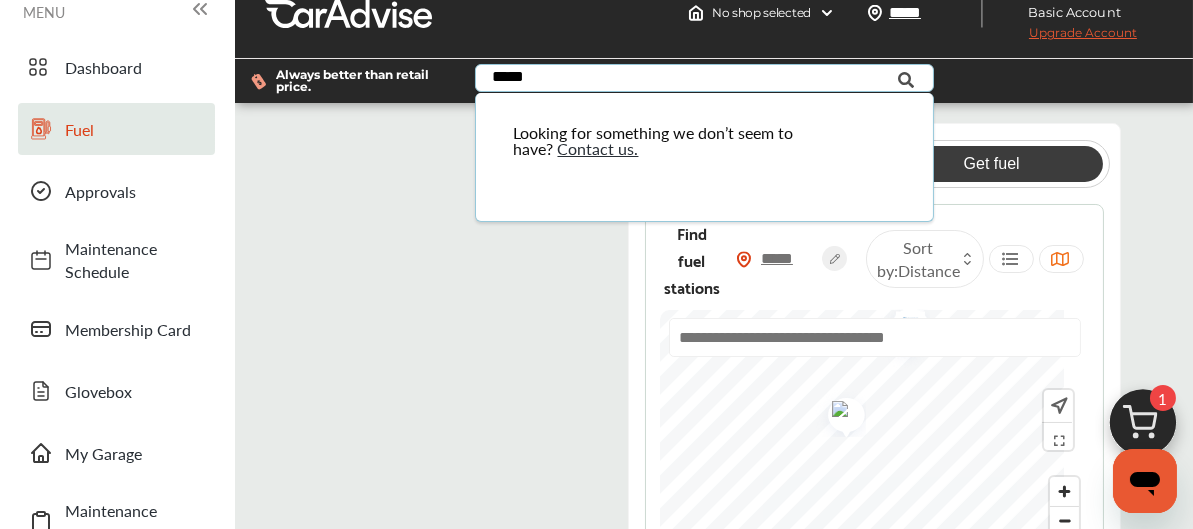 click at bounding box center [465, 364] 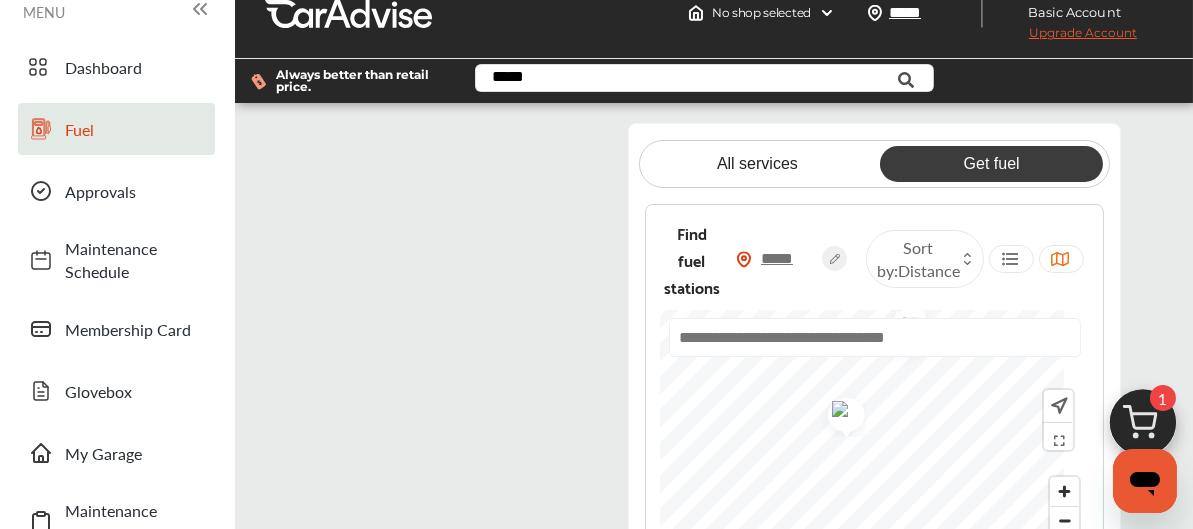 type 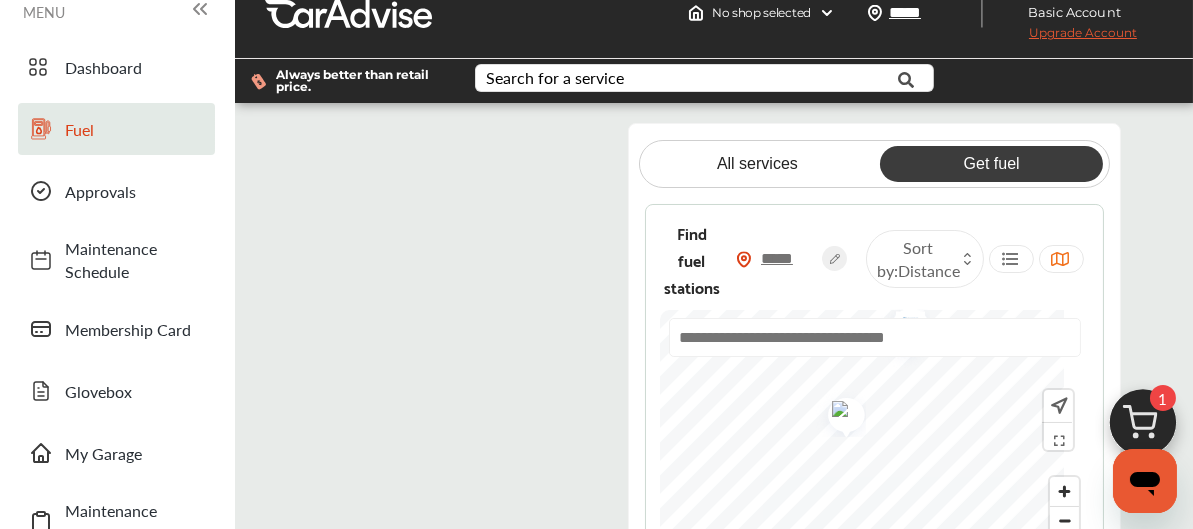 click on "Get fuel" at bounding box center [991, 164] 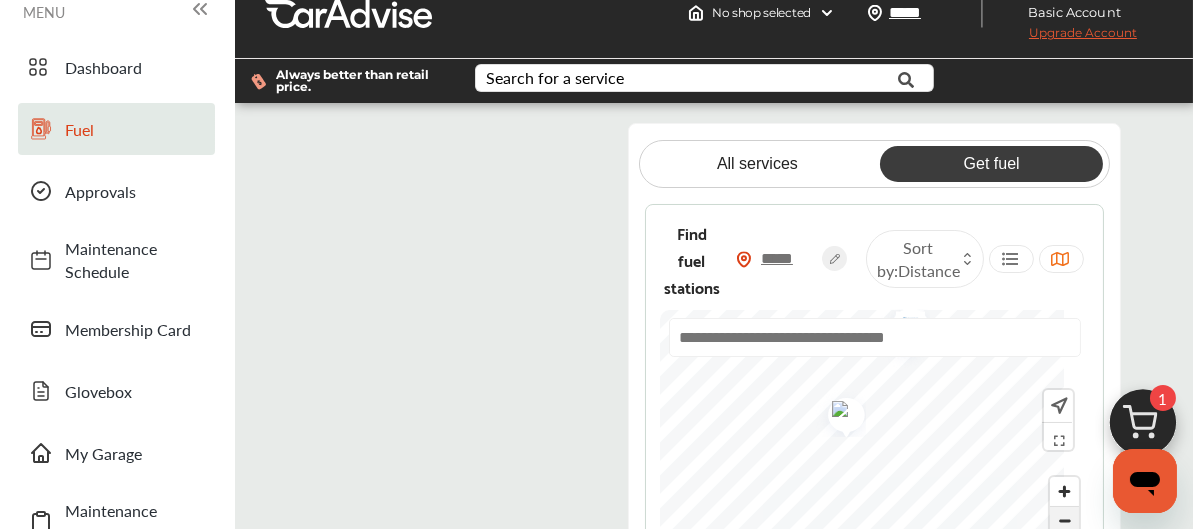 click at bounding box center (1064, 521) 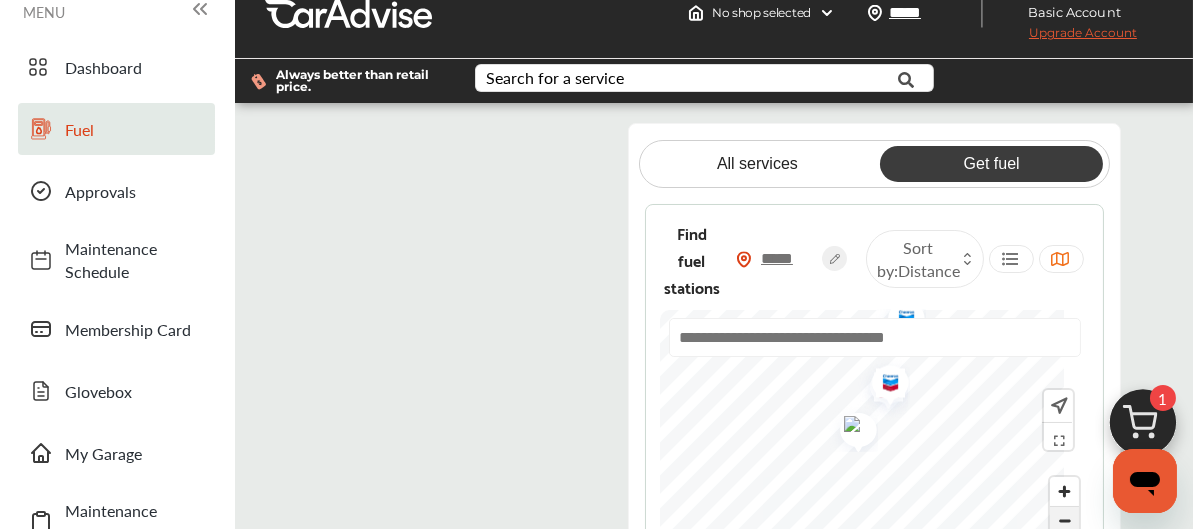 click at bounding box center [1064, 521] 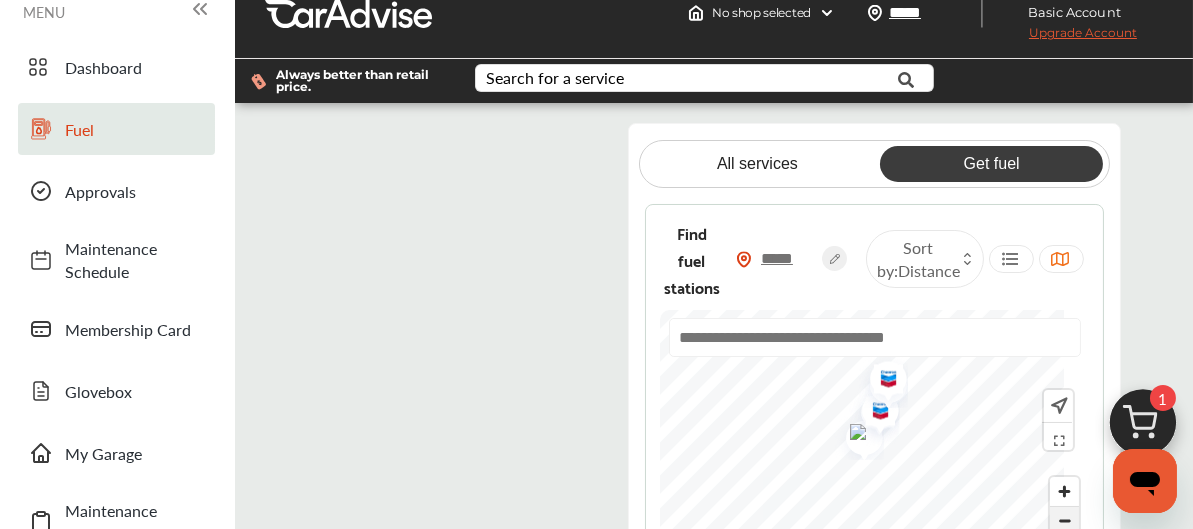click at bounding box center (1064, 521) 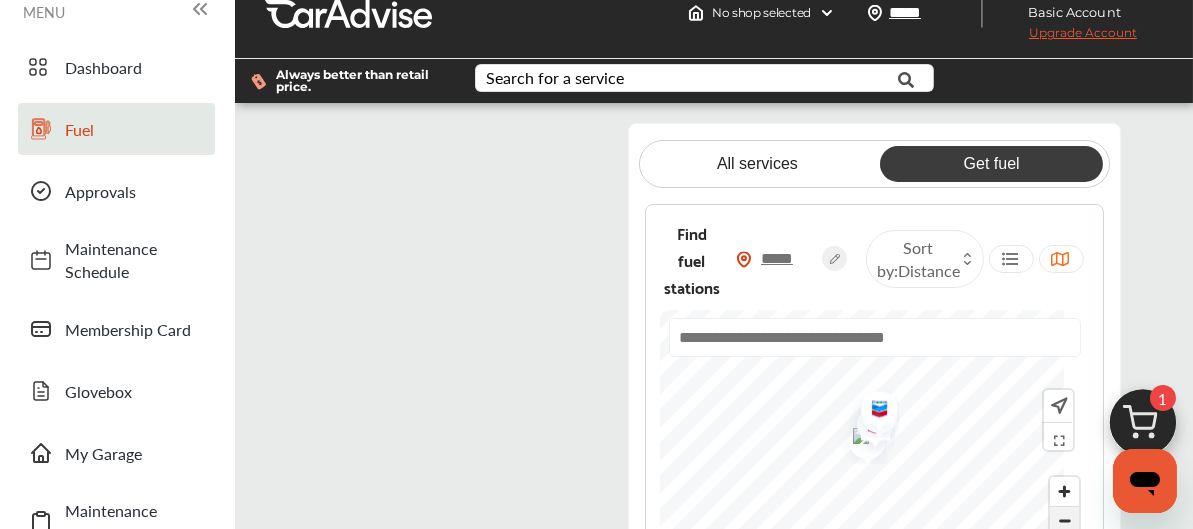 click at bounding box center [1064, 521] 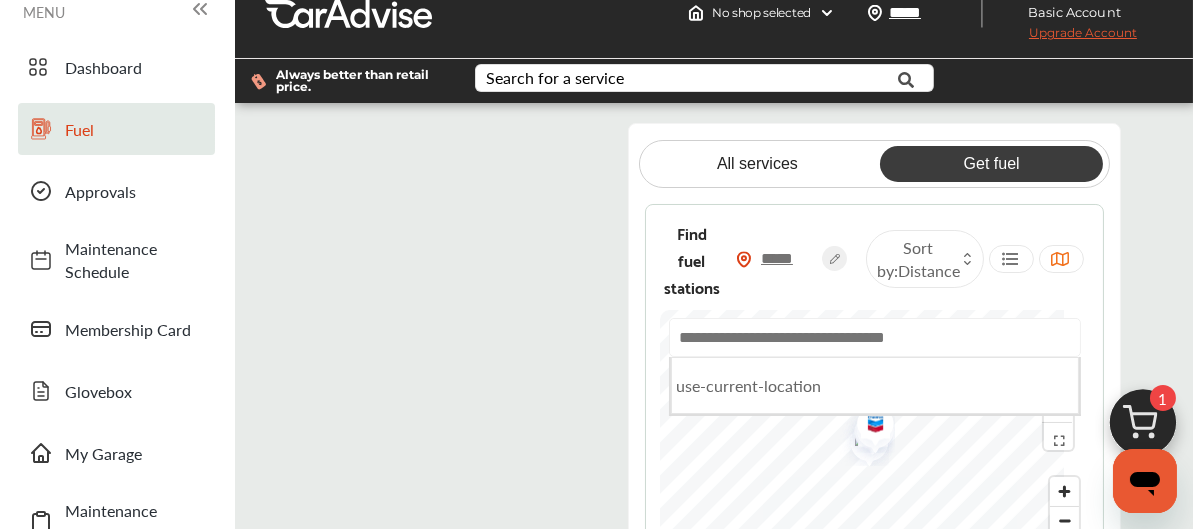 click at bounding box center [875, 337] 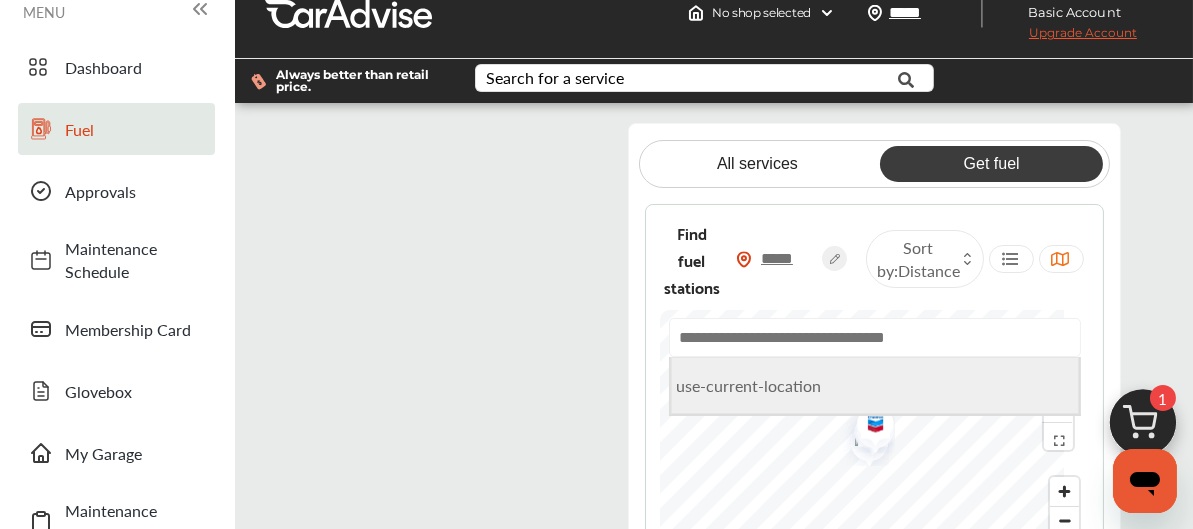 click on "use-current-location" at bounding box center (875, 385) 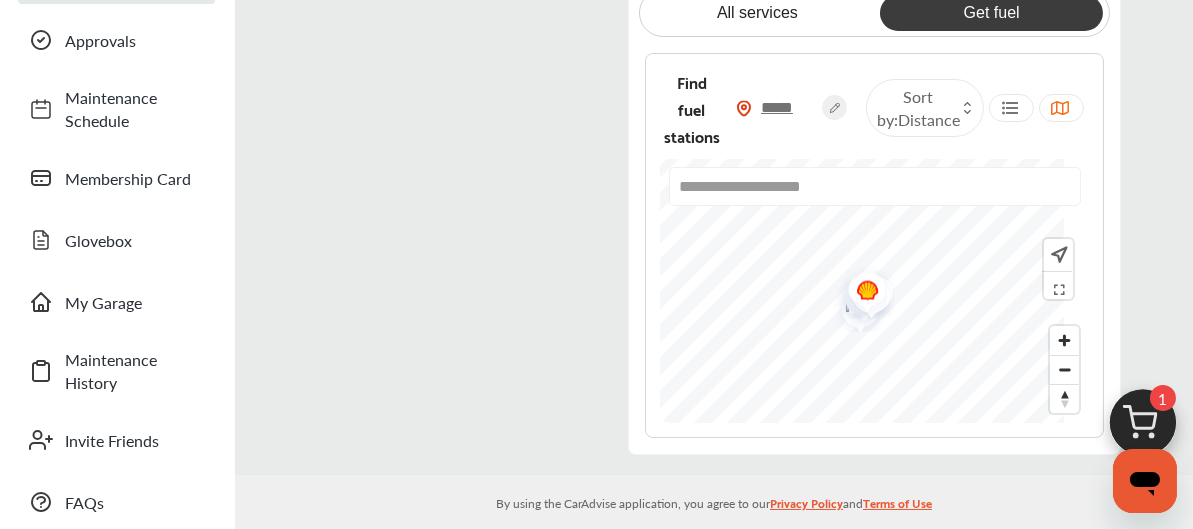 scroll, scrollTop: 191, scrollLeft: 0, axis: vertical 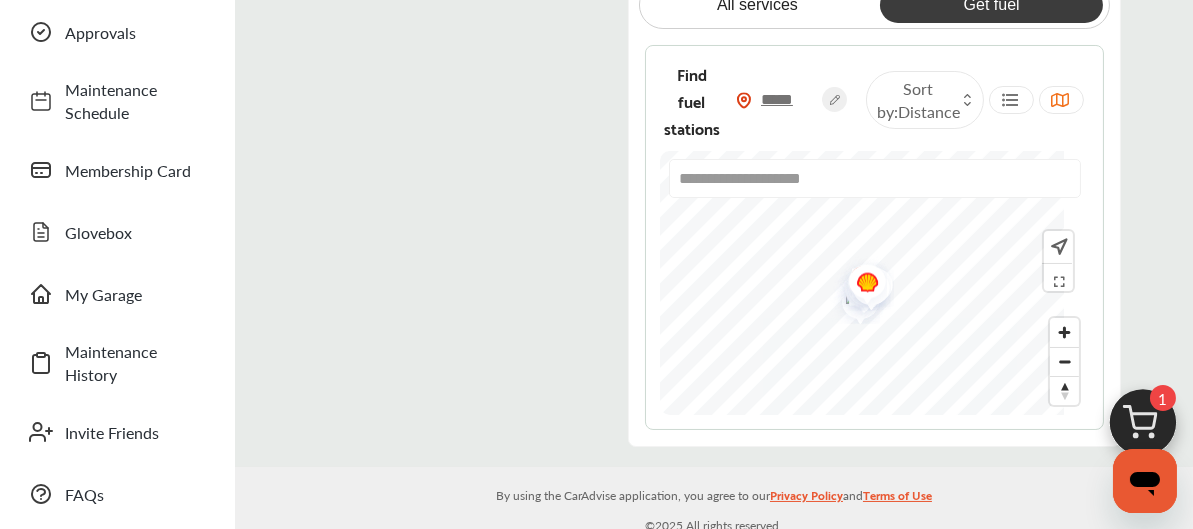 click at bounding box center [860, 284] 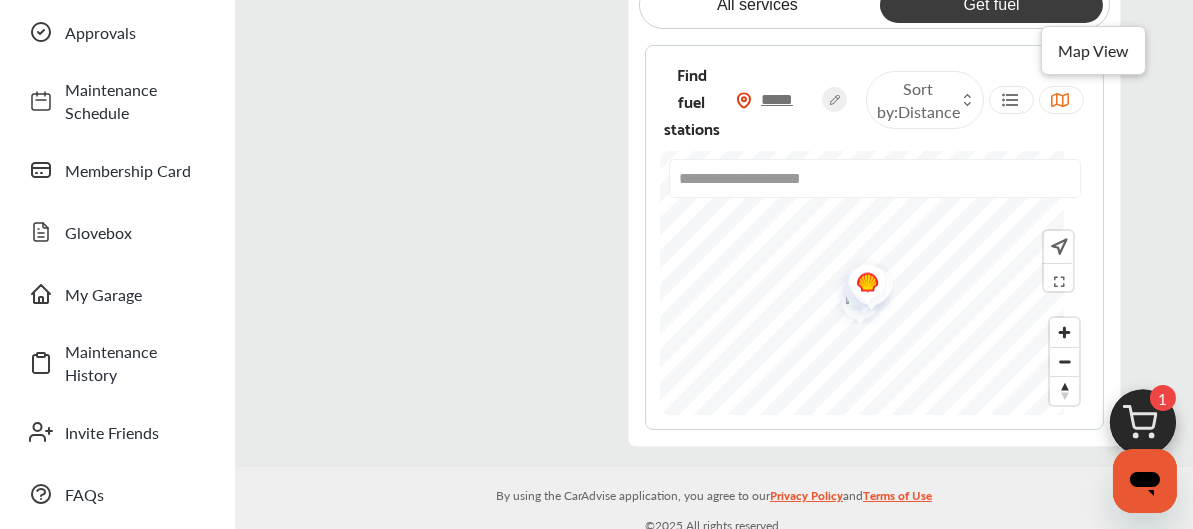 click at bounding box center (1059, 100) 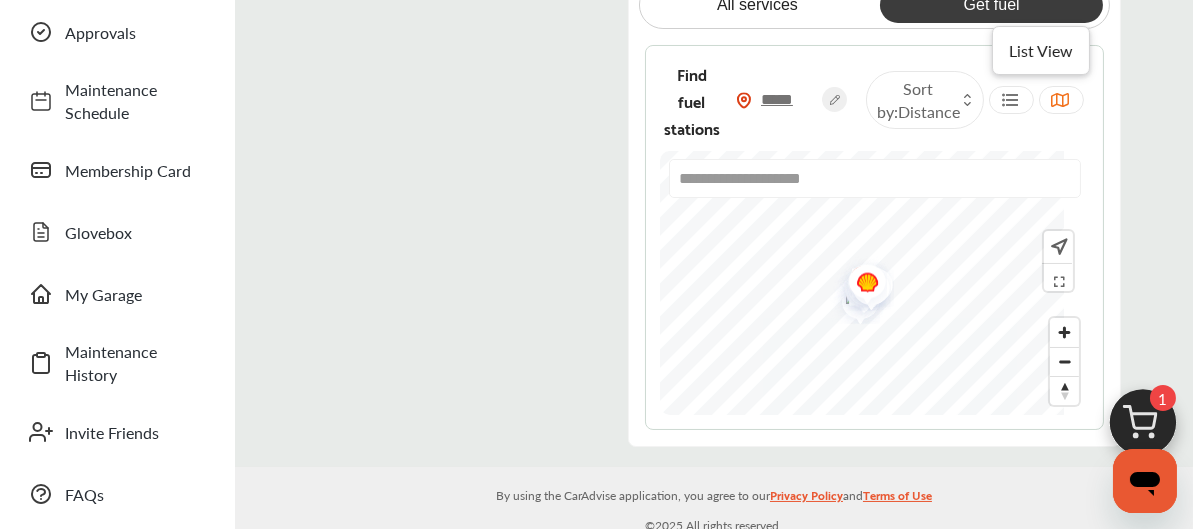 click at bounding box center (1009, 100) 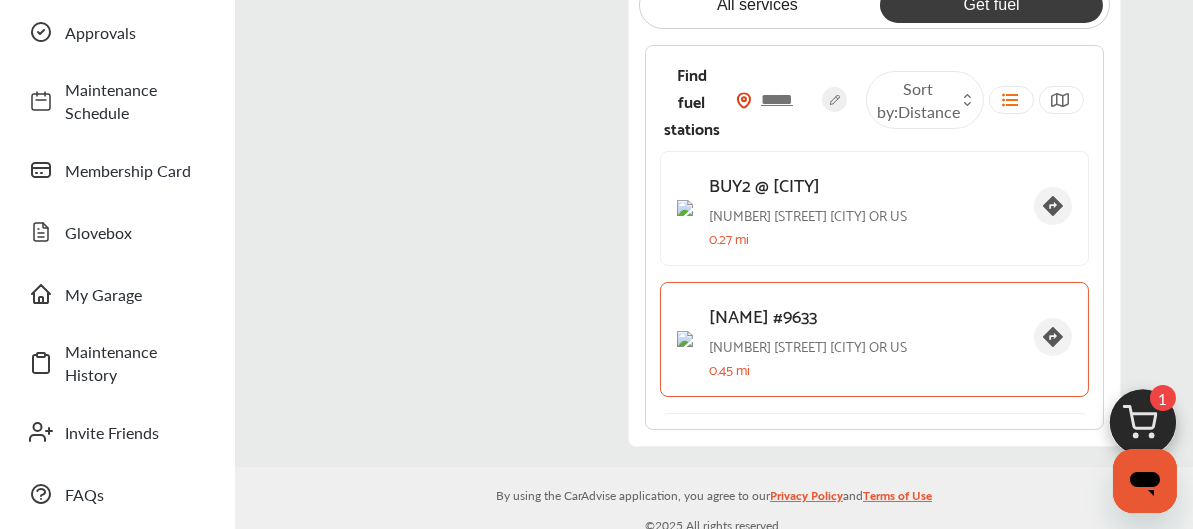 click on "[NAME] #9633 [NUMBER] [STREET] [CITY] [STATE] US 0.45 mi" at bounding box center (863, 339) 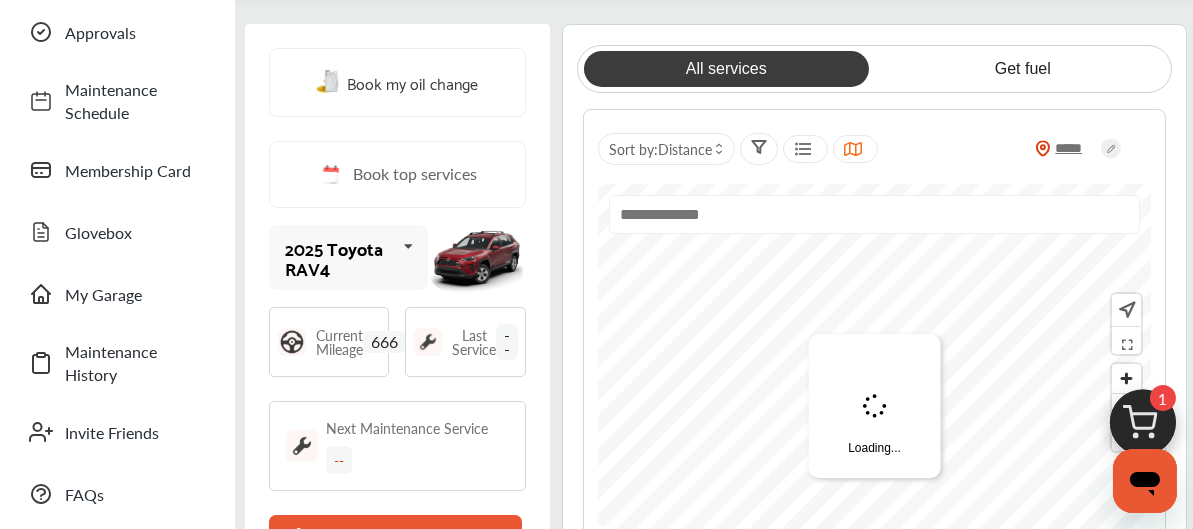 scroll, scrollTop: 0, scrollLeft: 0, axis: both 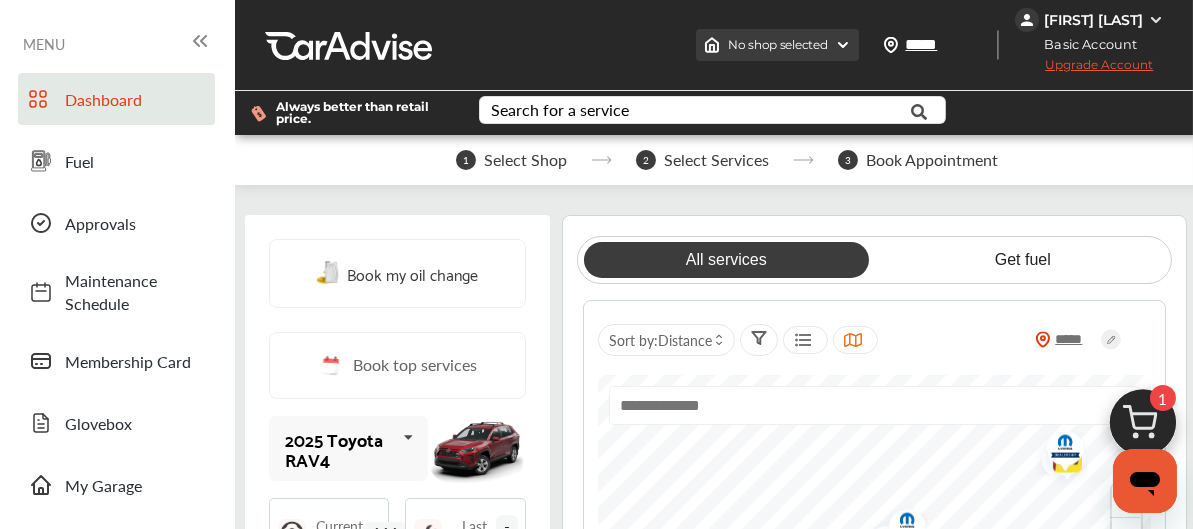 click on "No shop selected" at bounding box center (777, 45) 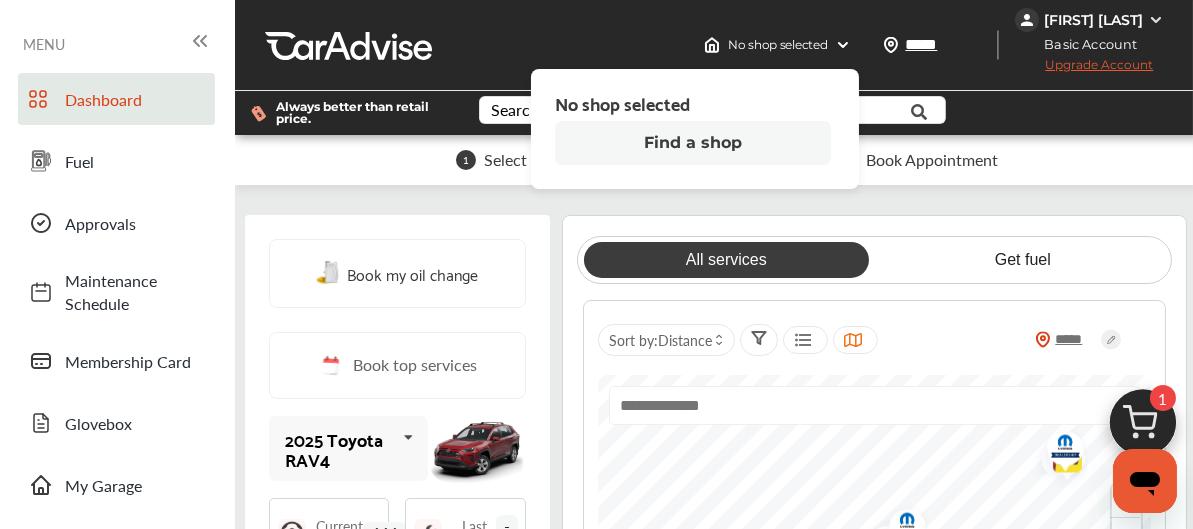 click on "Find a shop" at bounding box center (693, 143) 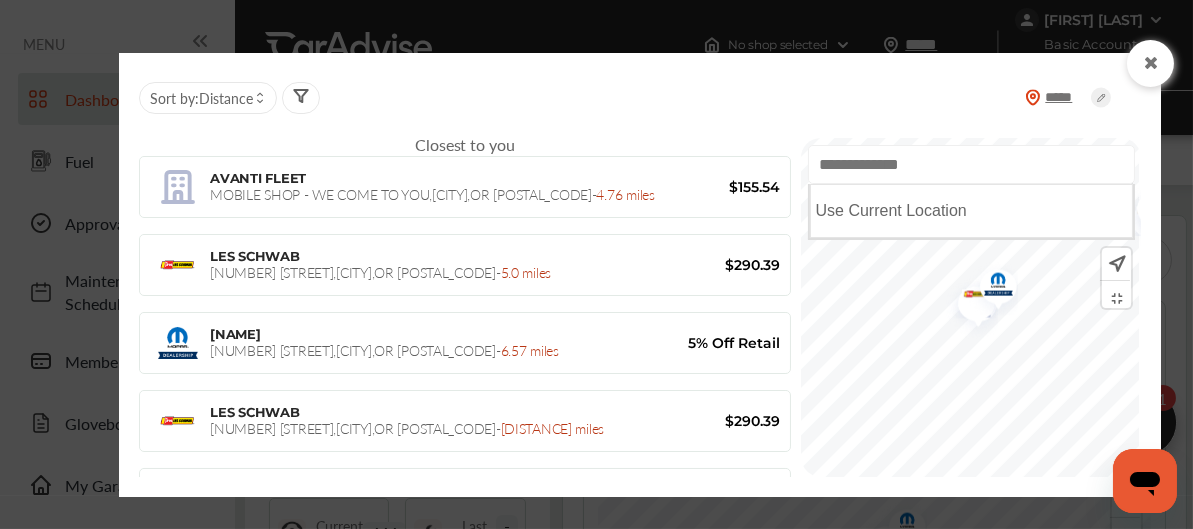 click at bounding box center [971, 164] 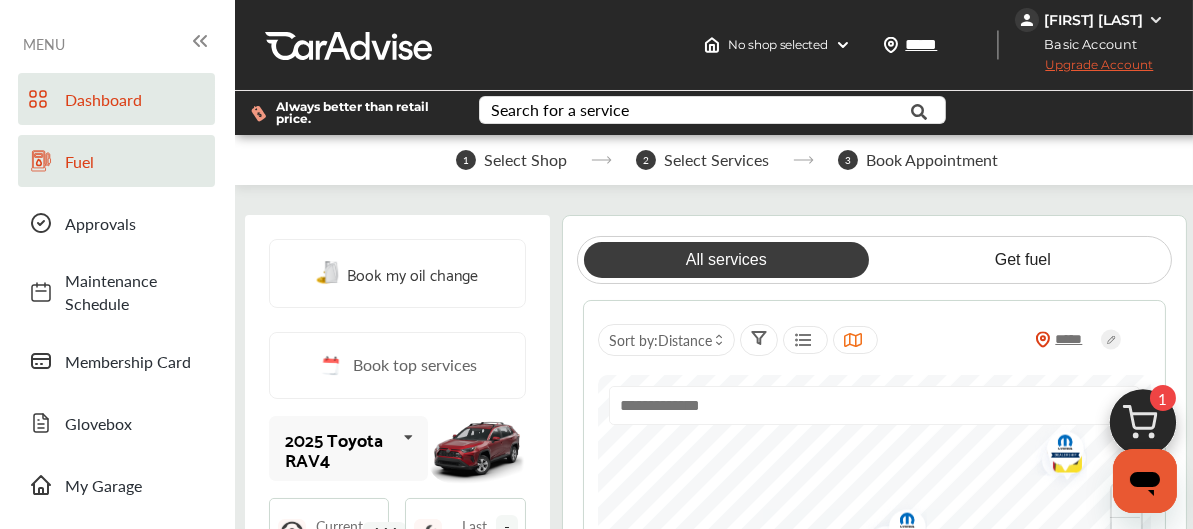 click on "Fuel" at bounding box center [135, 161] 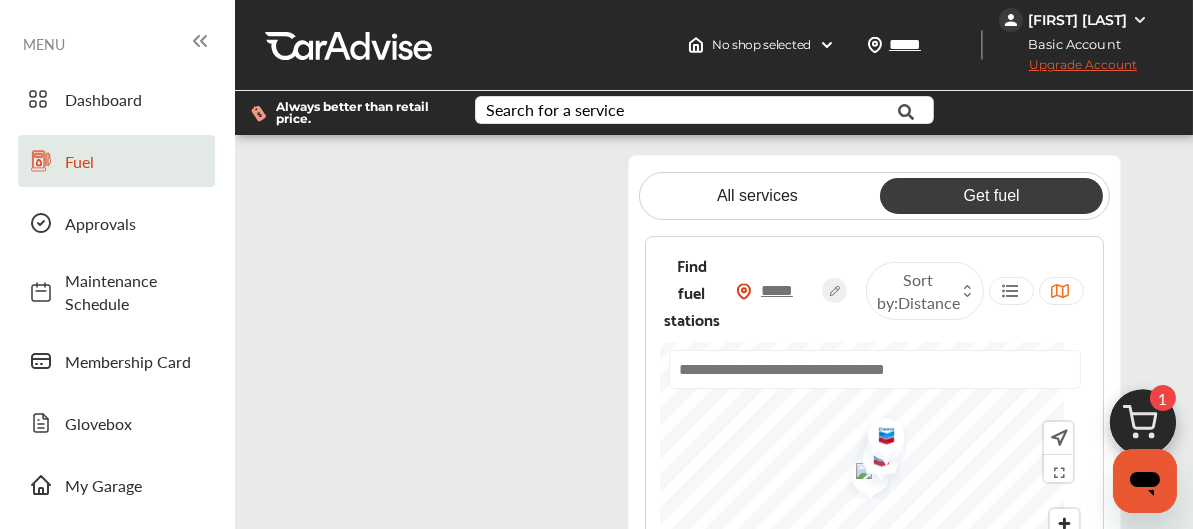 click on "Get fuel" at bounding box center [991, 196] 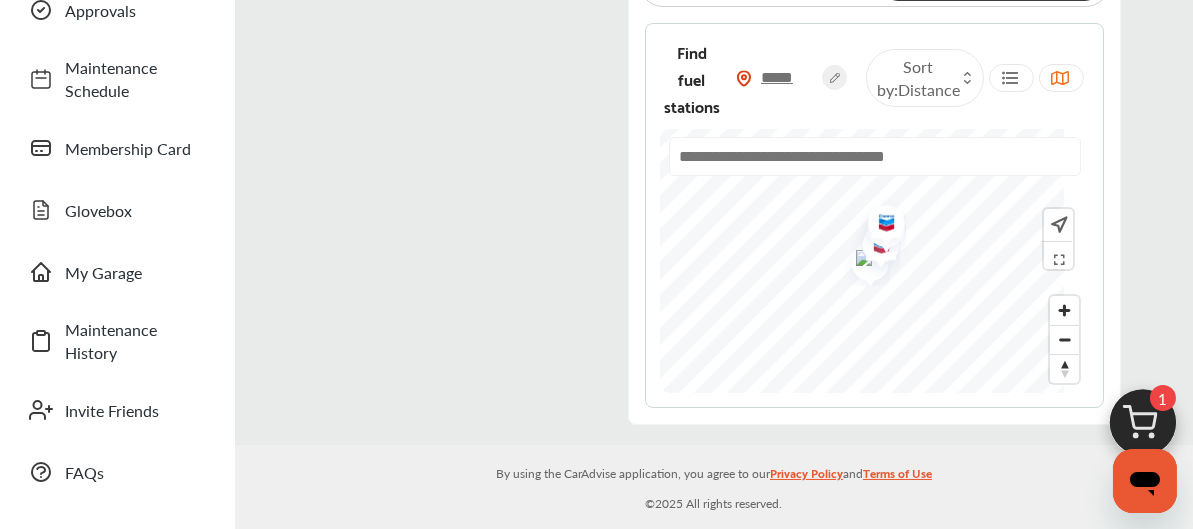 scroll, scrollTop: 226, scrollLeft: 0, axis: vertical 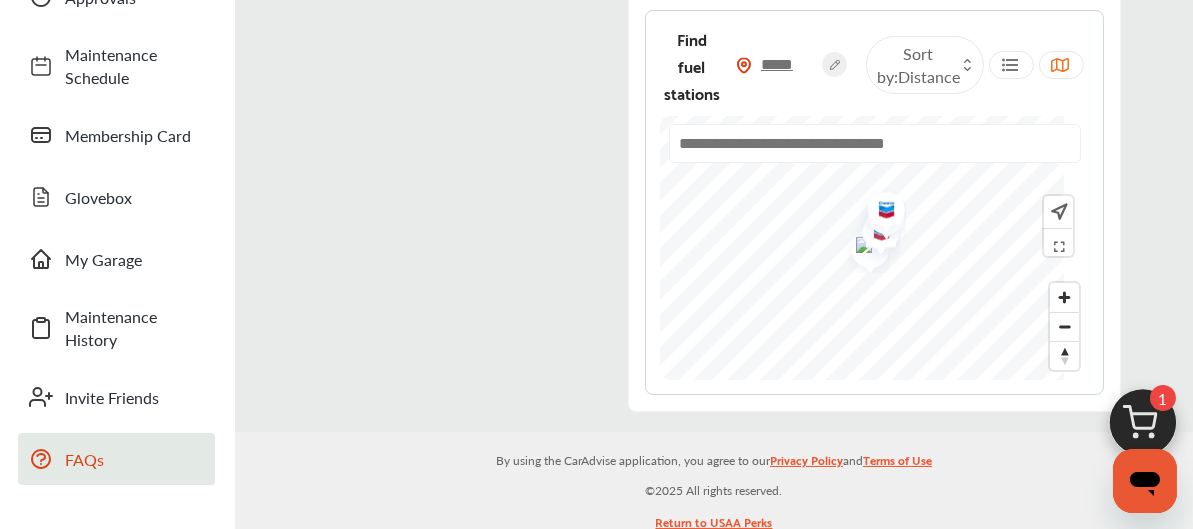 click on "FAQs" at bounding box center (135, 459) 